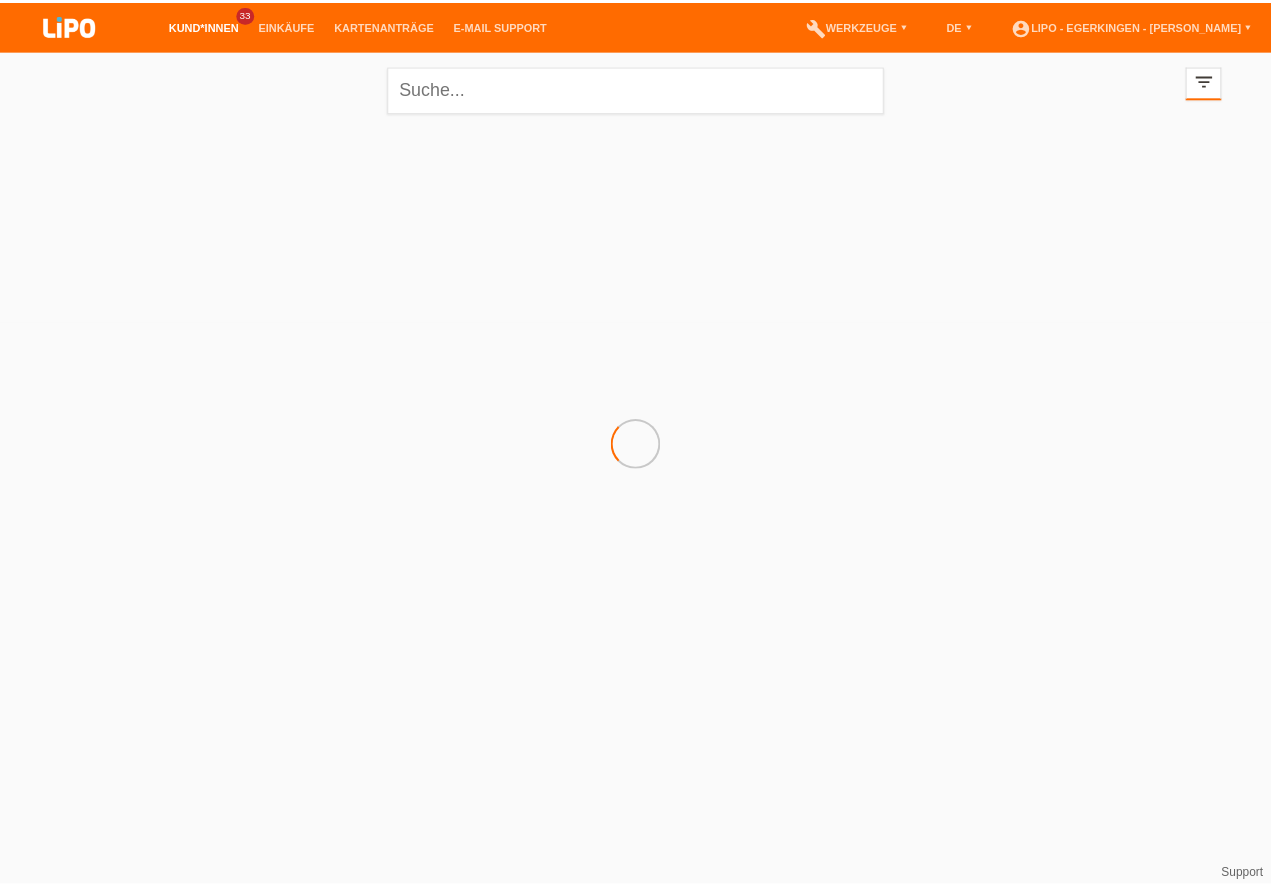scroll, scrollTop: 0, scrollLeft: 0, axis: both 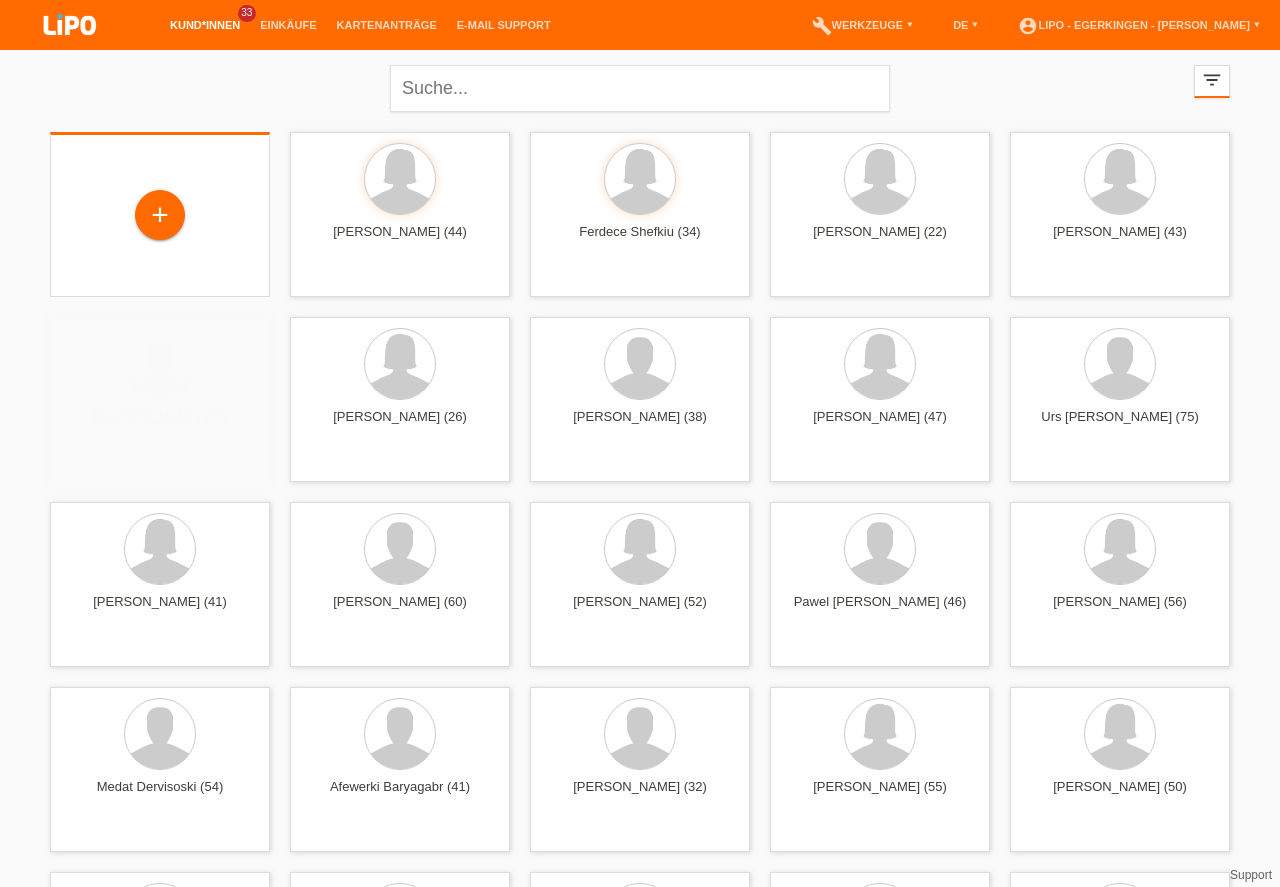 click on "+" at bounding box center (160, 215) 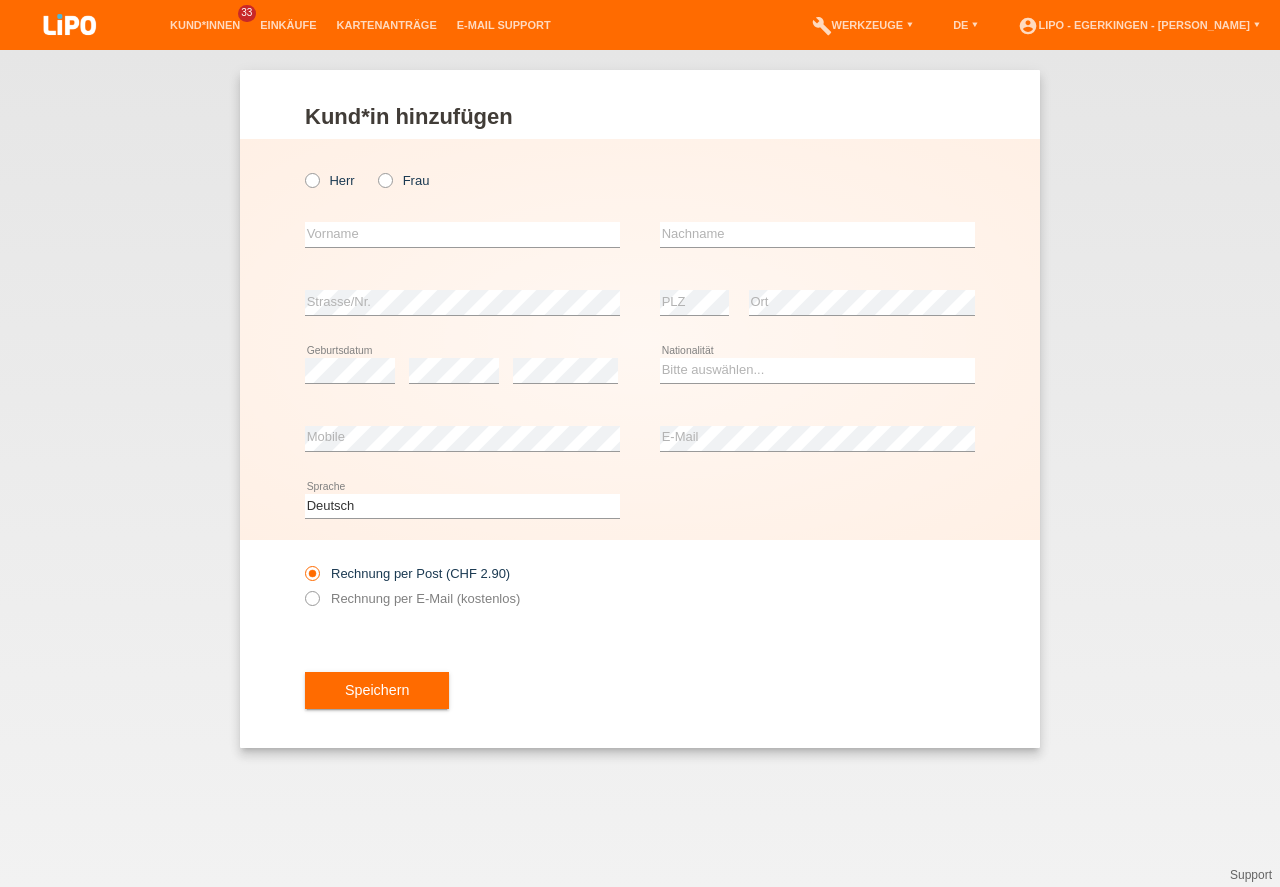 scroll, scrollTop: 0, scrollLeft: 0, axis: both 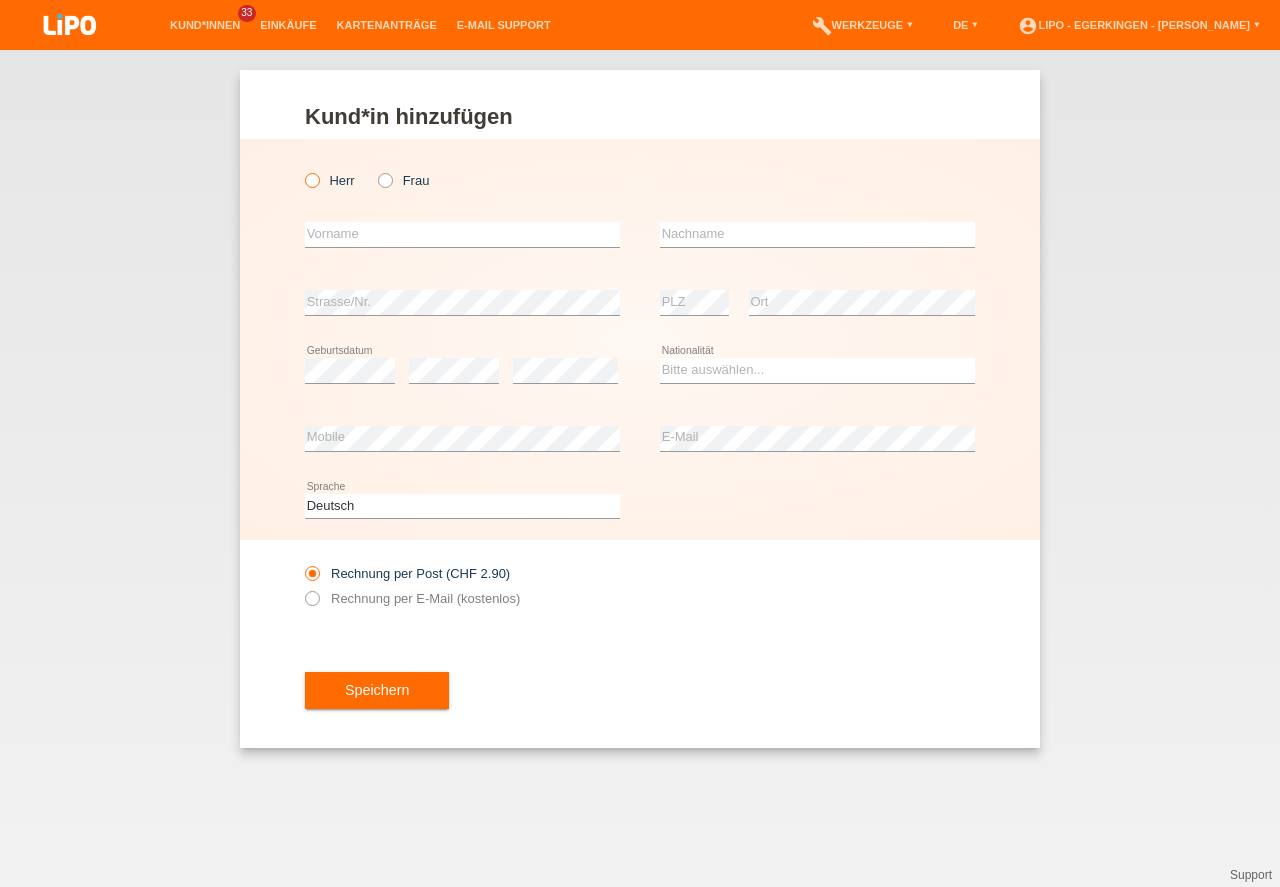 click on "Herr" at bounding box center [330, 180] 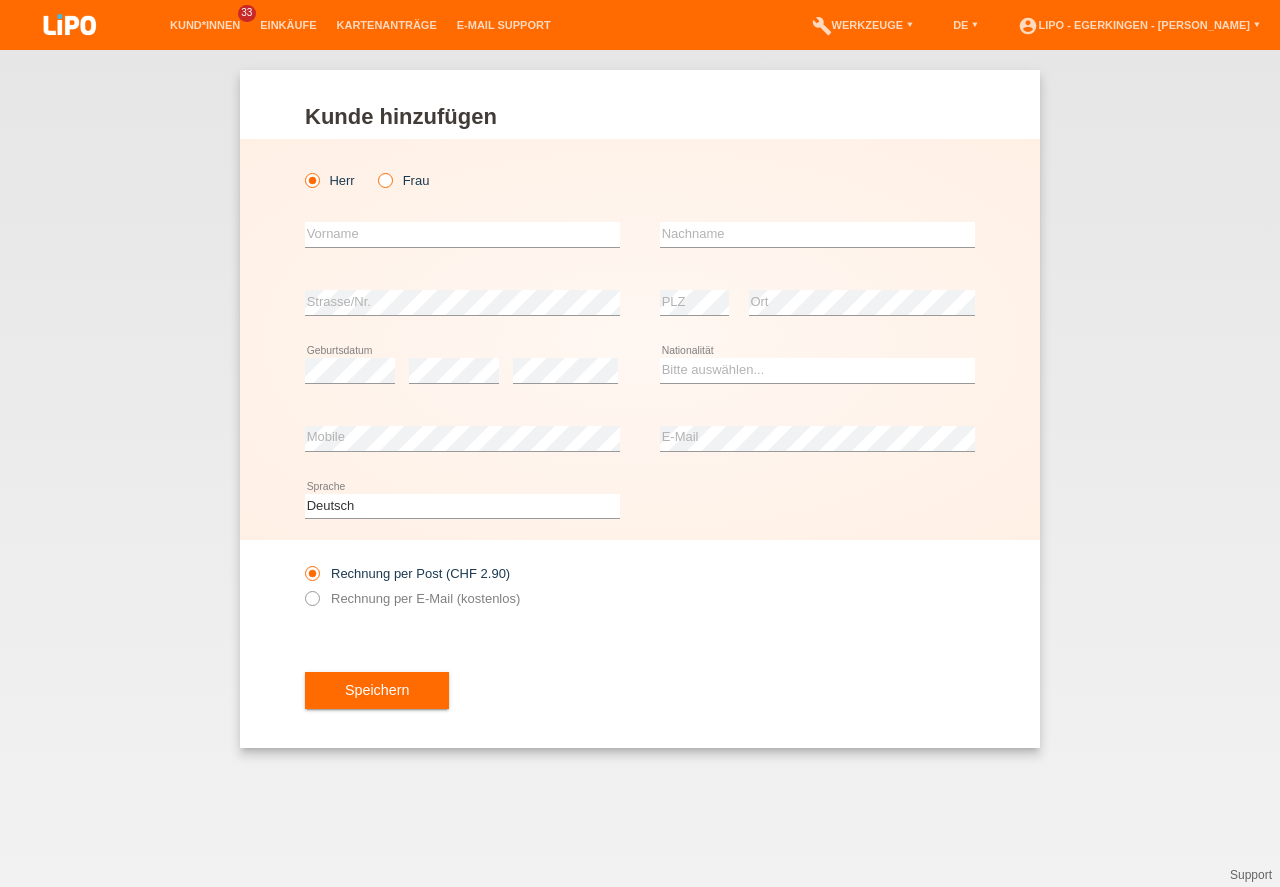 click at bounding box center [375, 170] 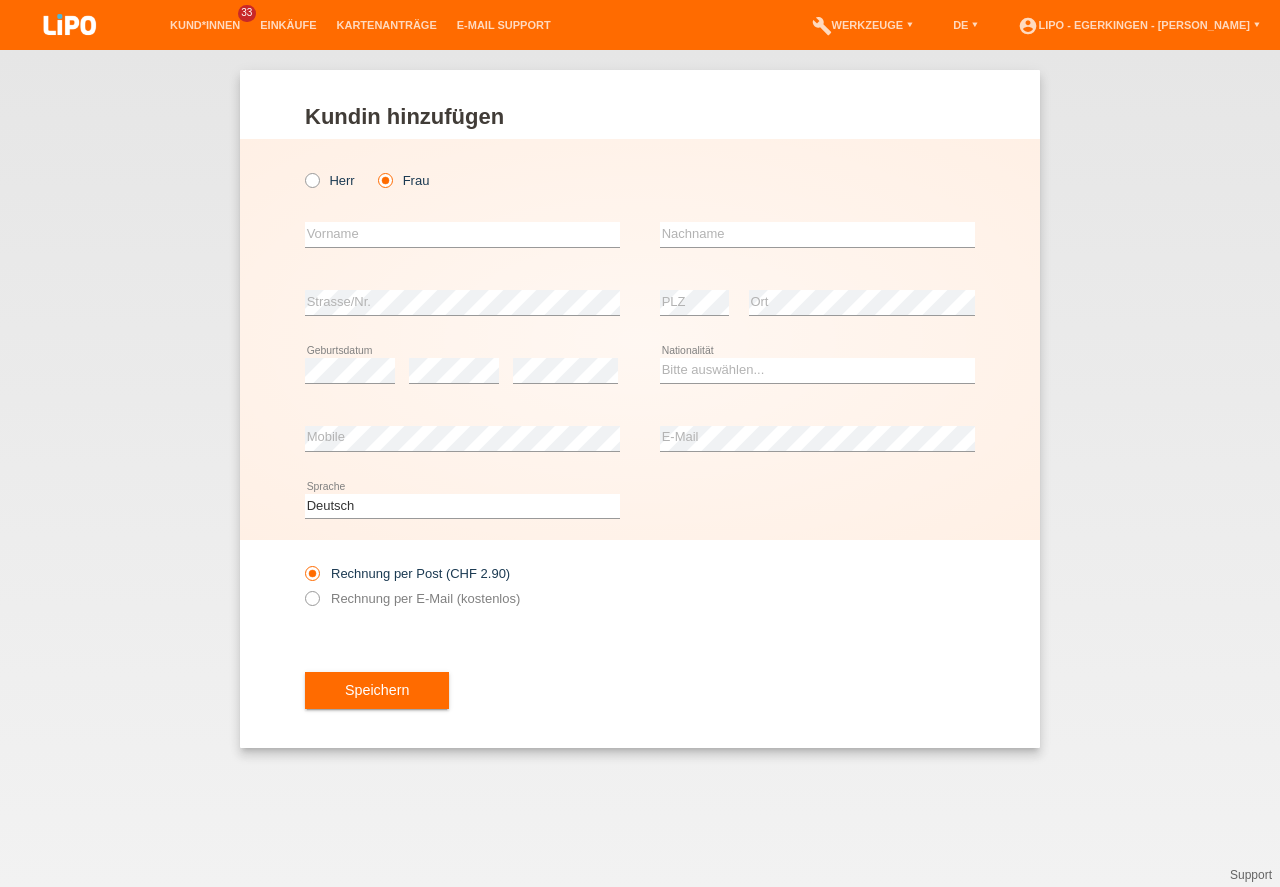 drag, startPoint x: 369, startPoint y: 256, endPoint x: 374, endPoint y: 240, distance: 16.763054 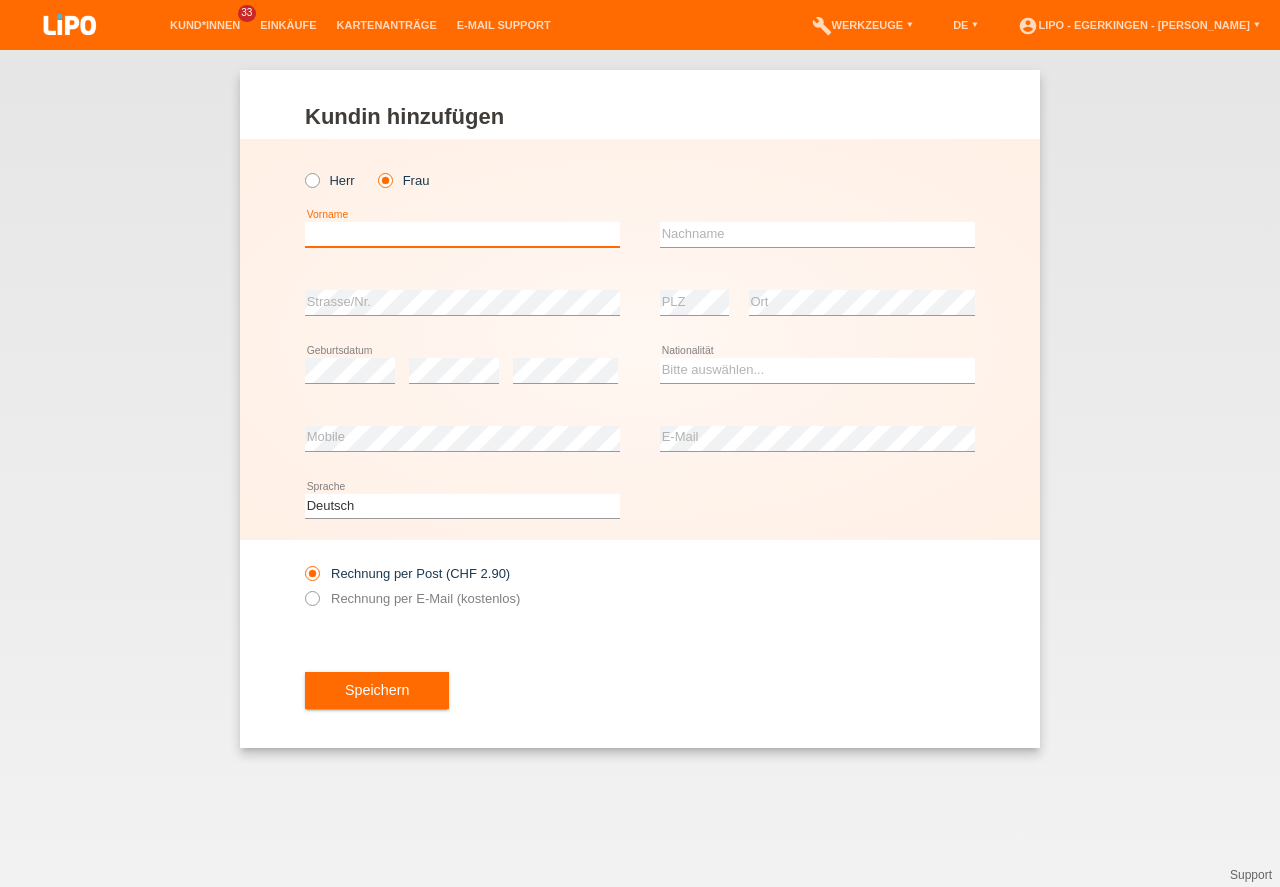 click at bounding box center [462, 234] 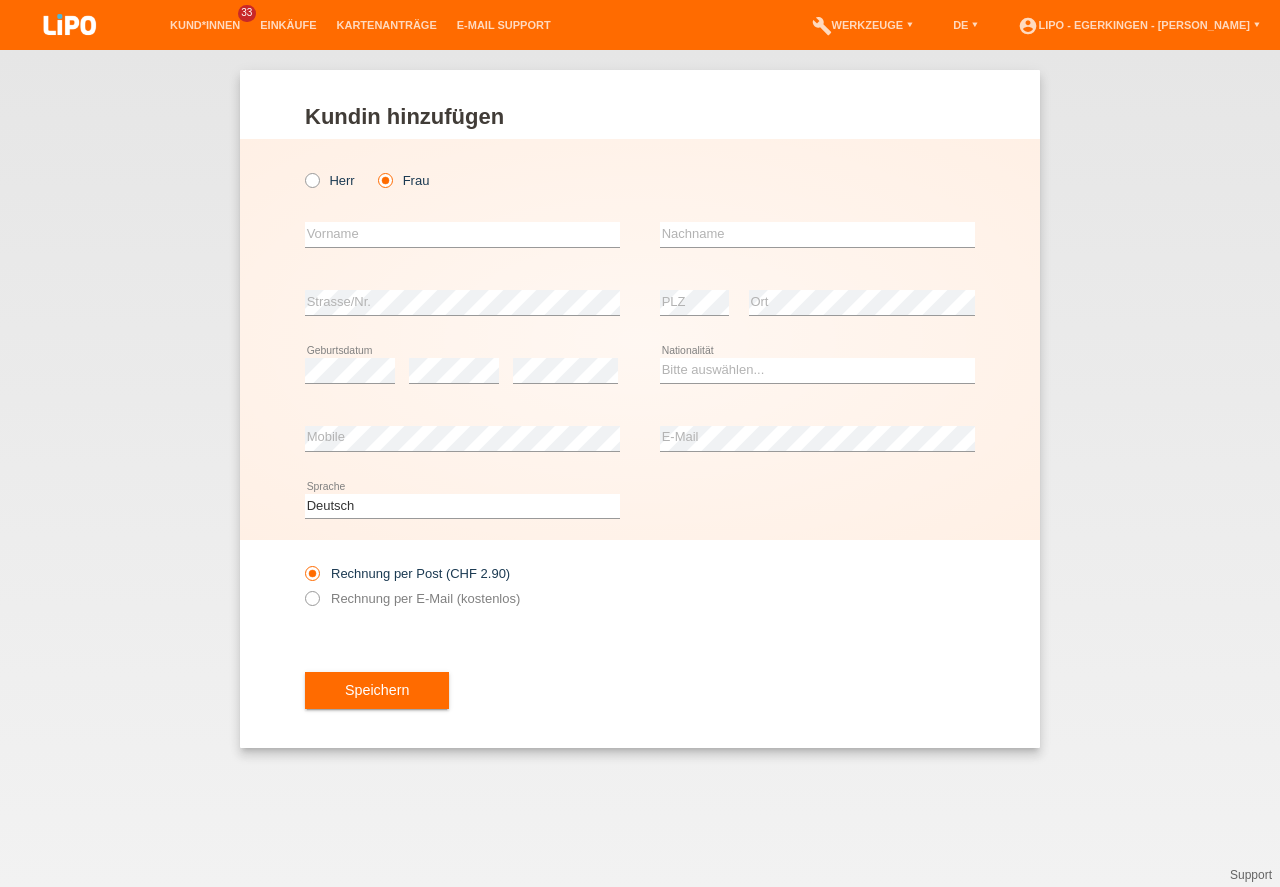 click on "Kund*in hinzufügen
Kunde hinzufügen
Kundin hinzufügen
Herr
Frau
error Vorname error C" at bounding box center [640, 468] 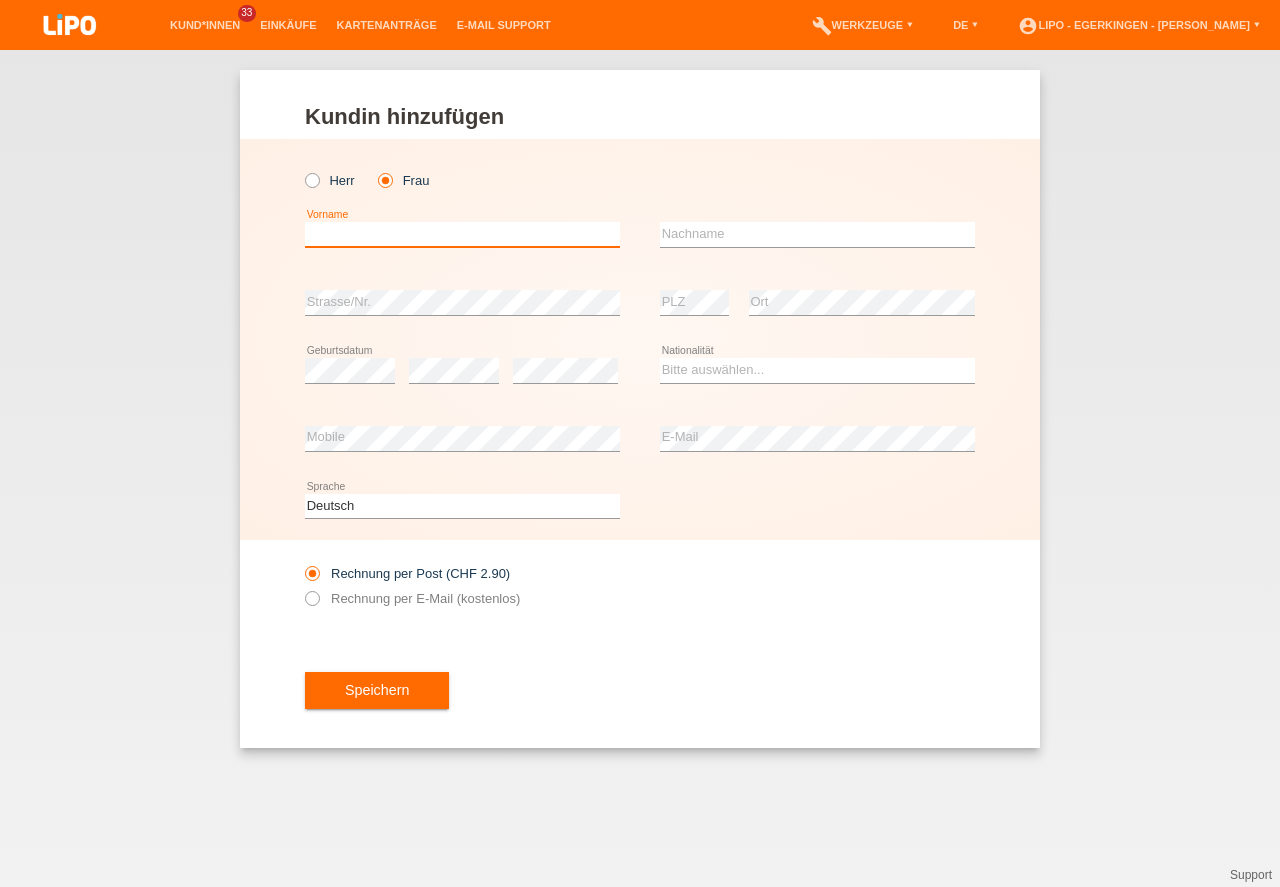 click at bounding box center [462, 234] 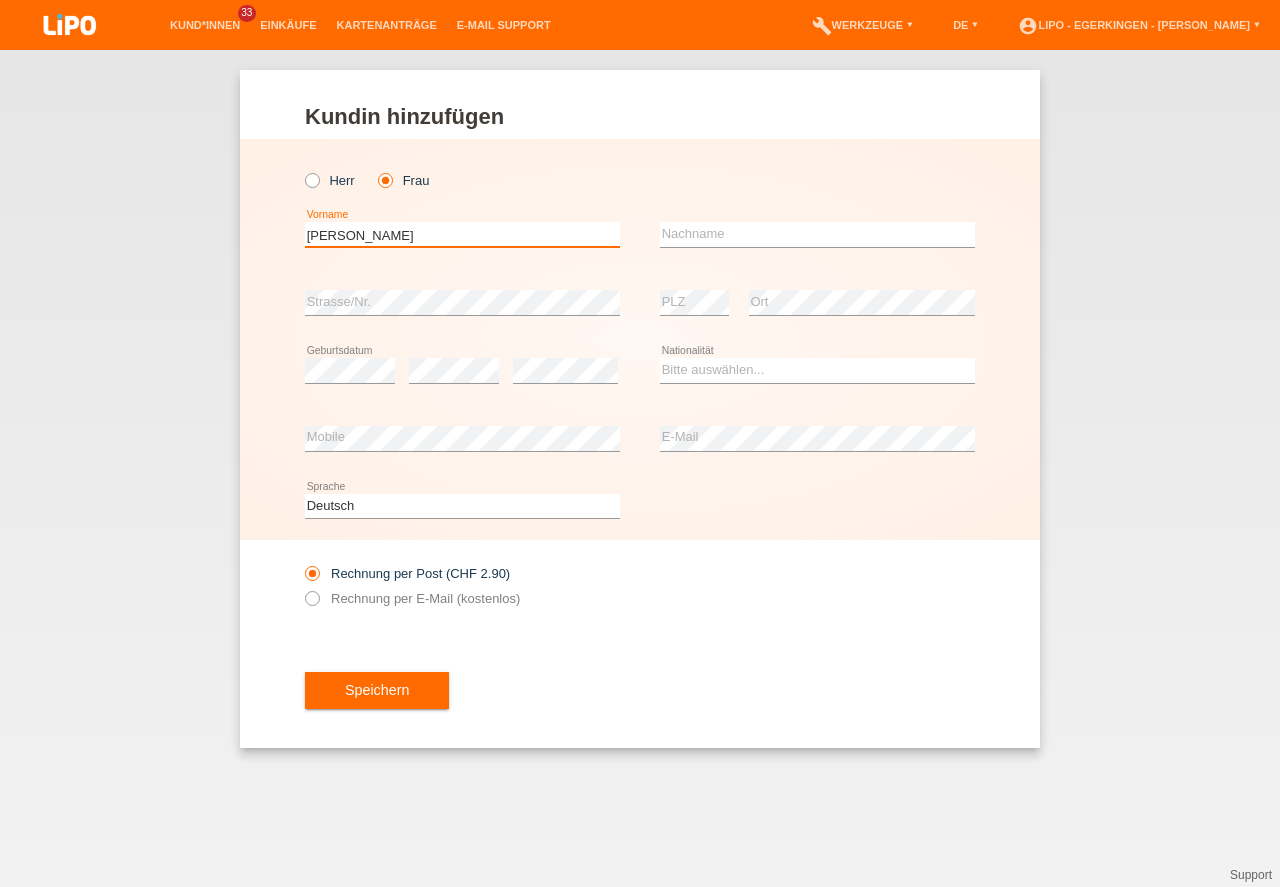 type on "[PERSON_NAME]" 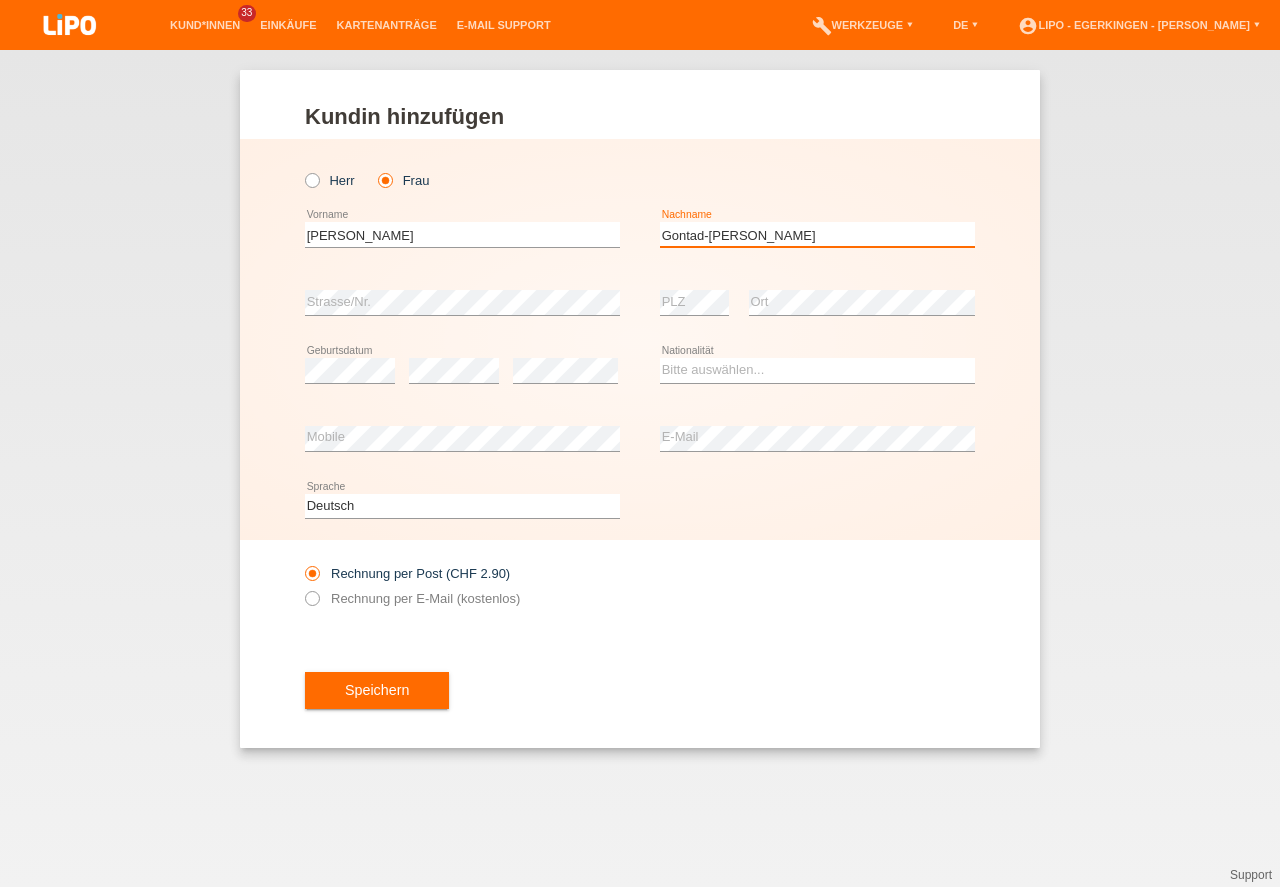 type on "Gontad-[PERSON_NAME]" 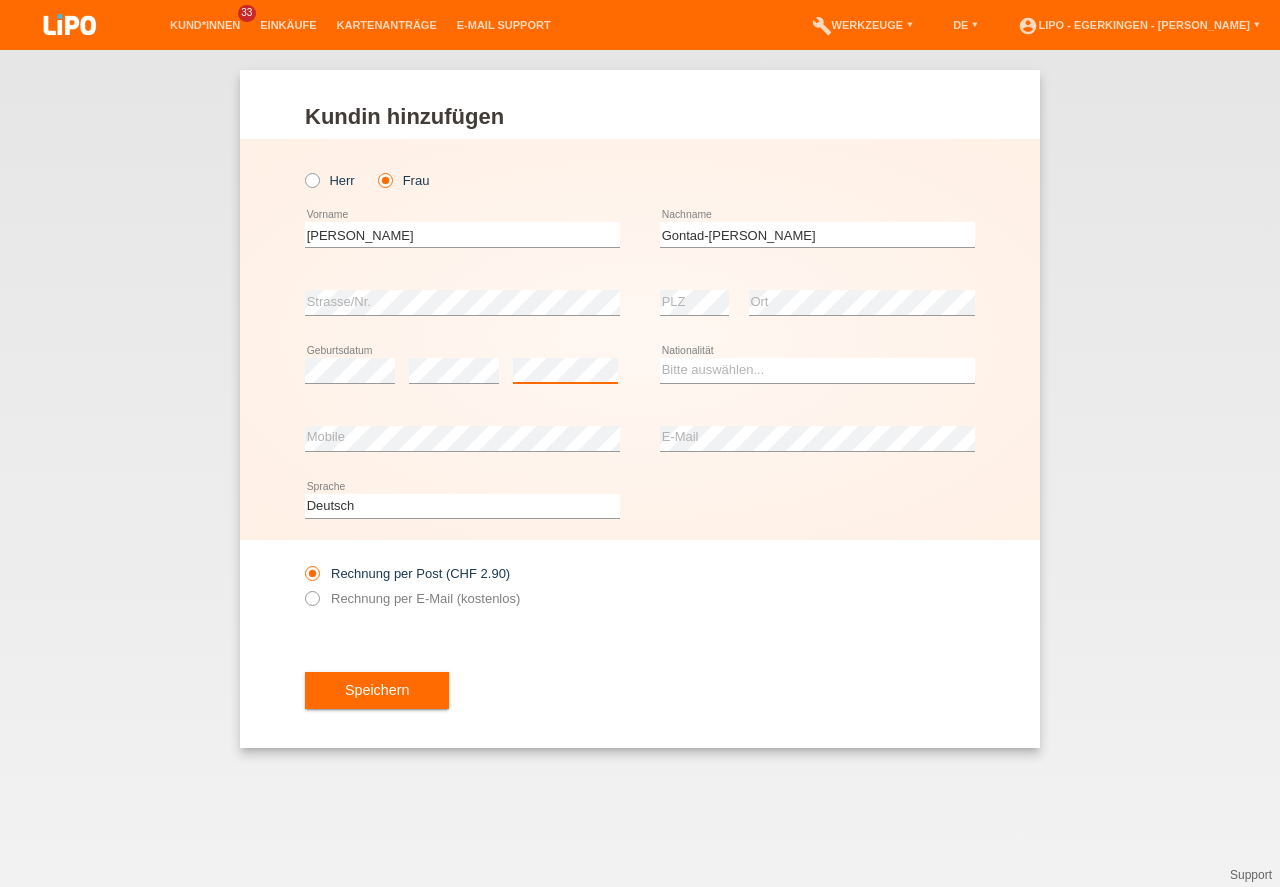 scroll, scrollTop: 0, scrollLeft: 0, axis: both 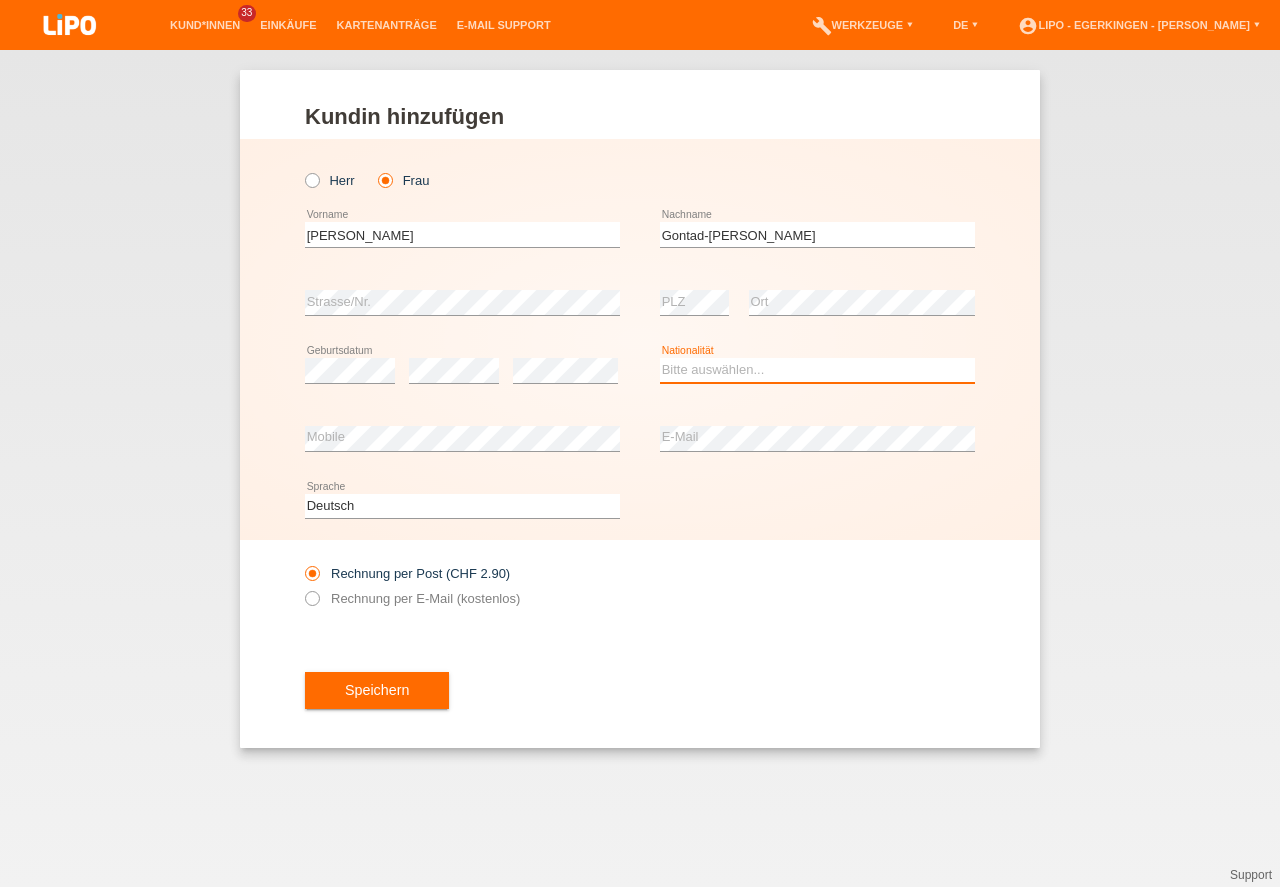 click on "Bitte auswählen...
Schweiz
Deutschland
Liechtenstein
Österreich
------------
Afghanistan
Ägypten
Åland
Albanien
Algerien" at bounding box center [817, 370] 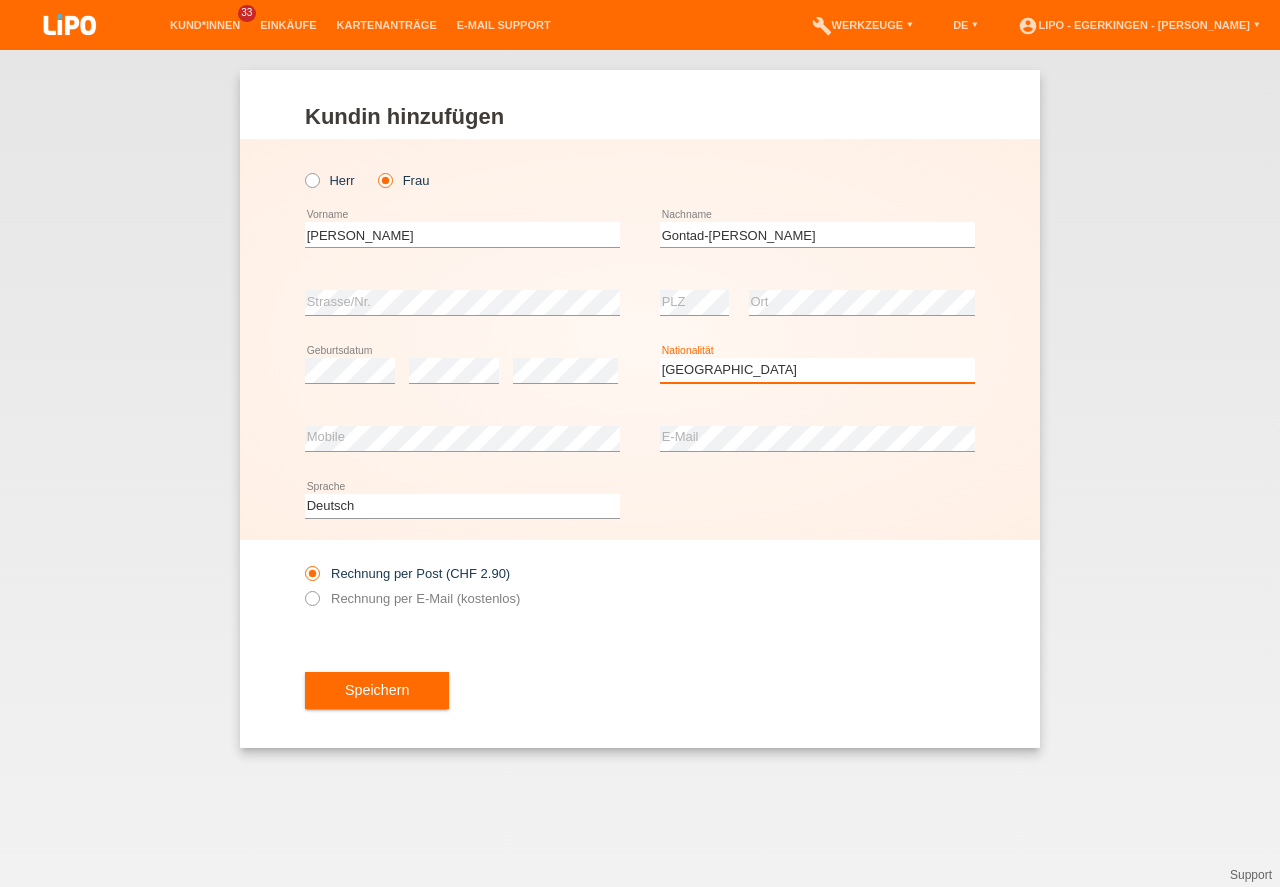 click on "Schweiz" at bounding box center [0, 0] 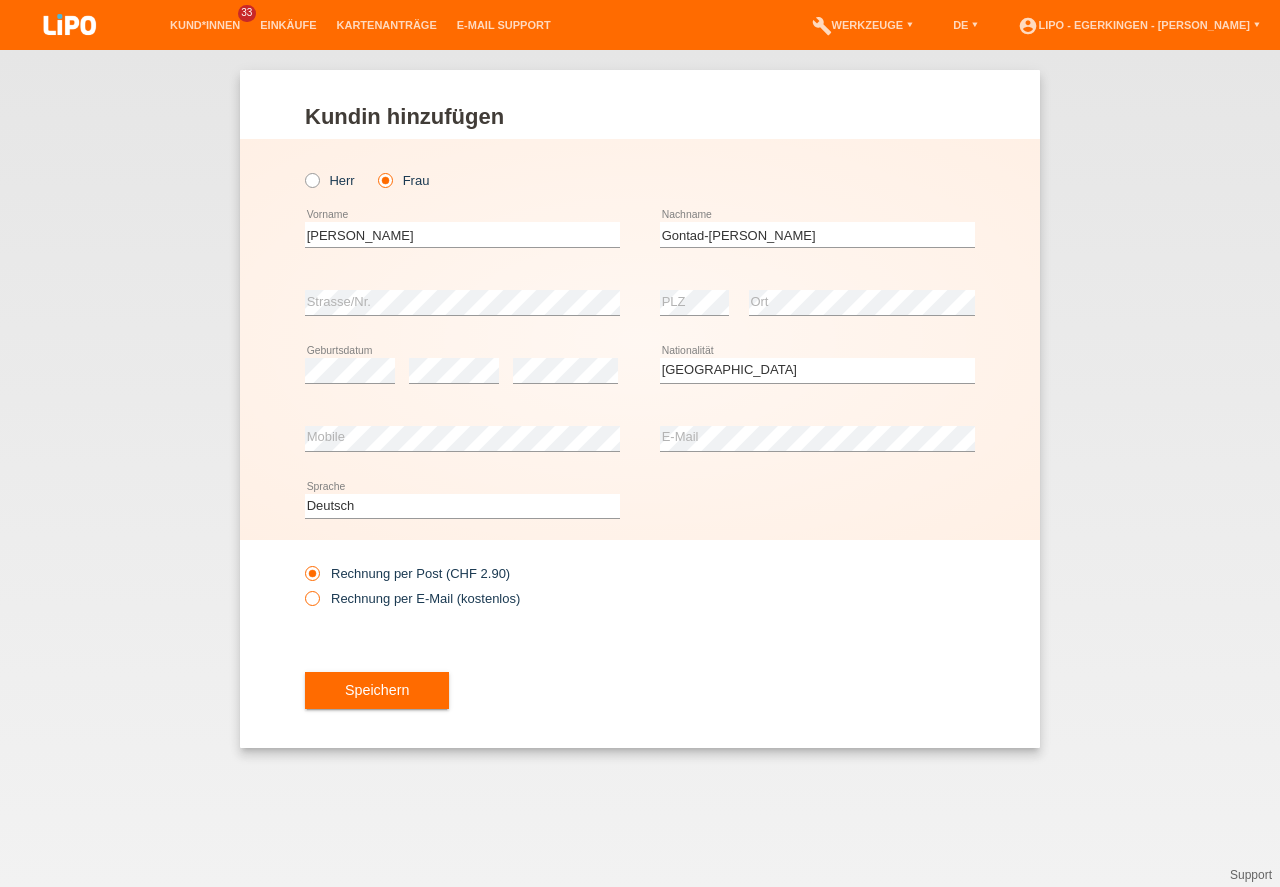click on "Rechnung per E-Mail                                                                                            (kostenlos)" at bounding box center (412, 598) 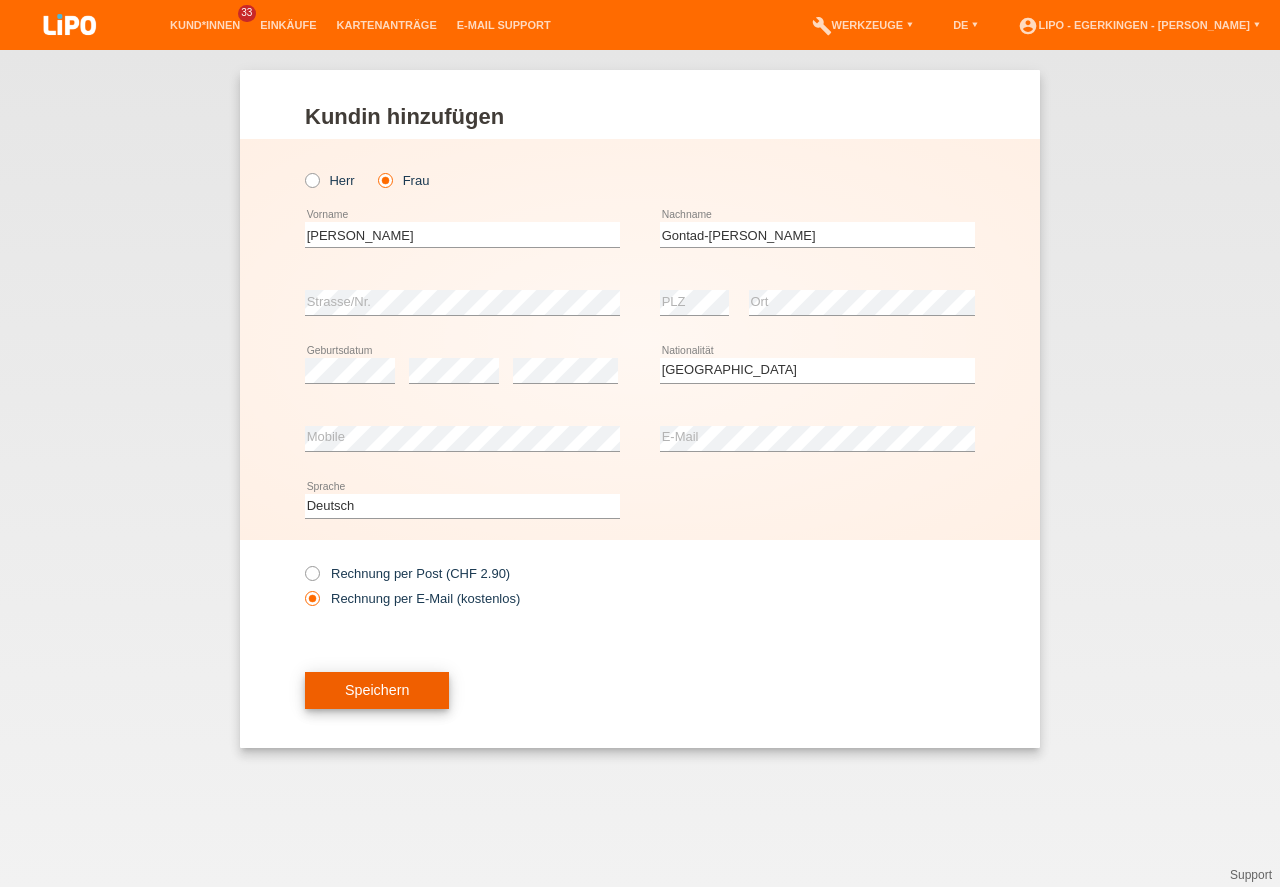 click on "Speichern" at bounding box center [377, 691] 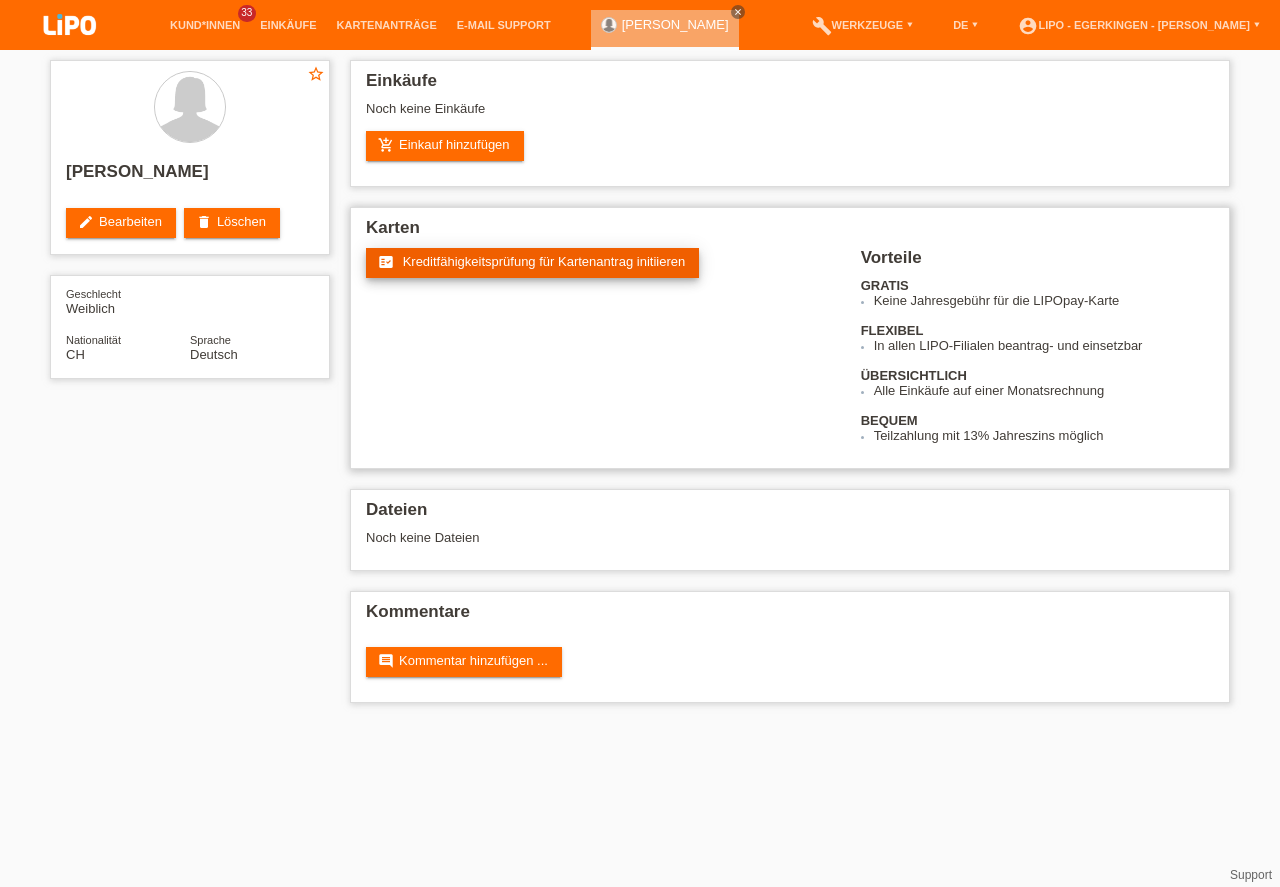 click on "Kreditfähigkeitsprüfung für Kartenantrag initiieren" at bounding box center [544, 261] 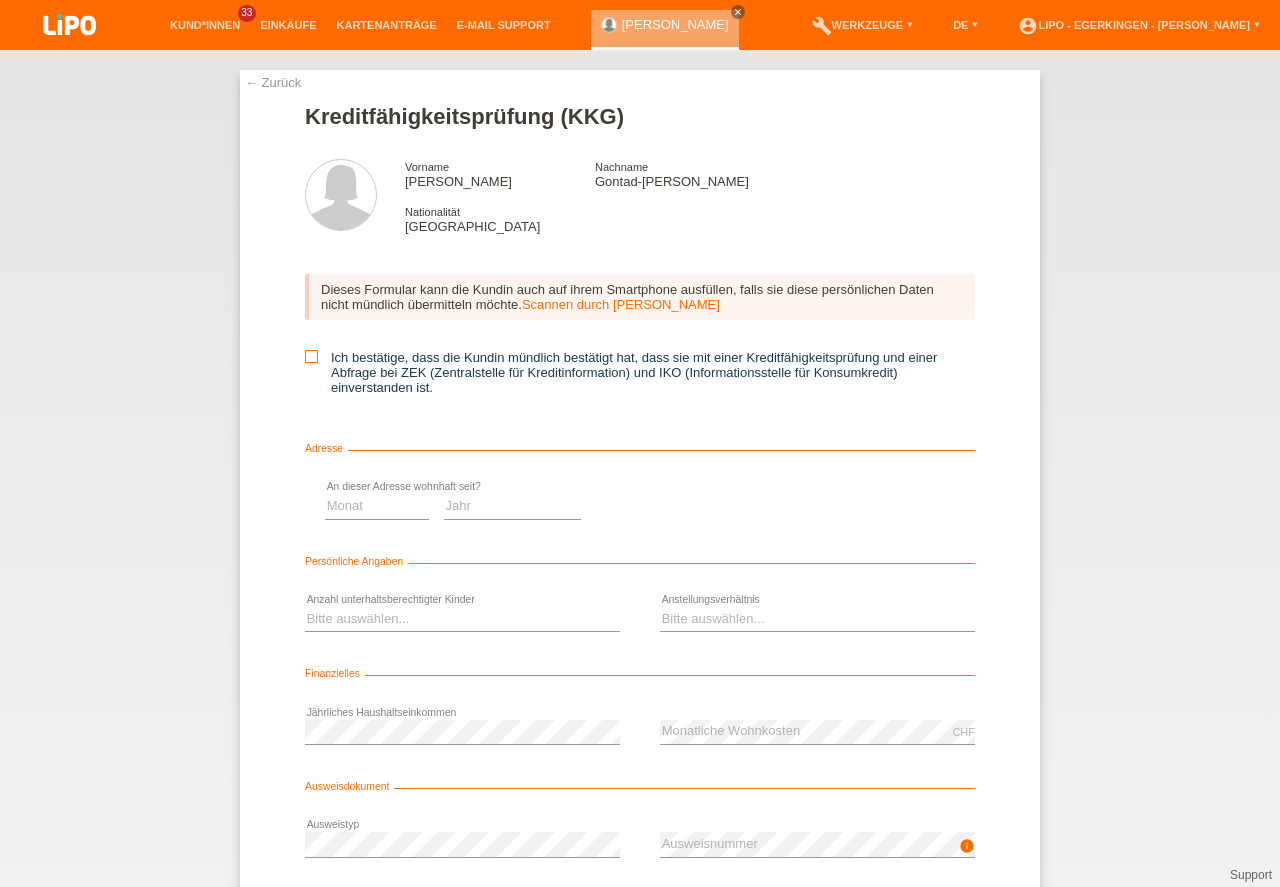 click at bounding box center (311, 356) 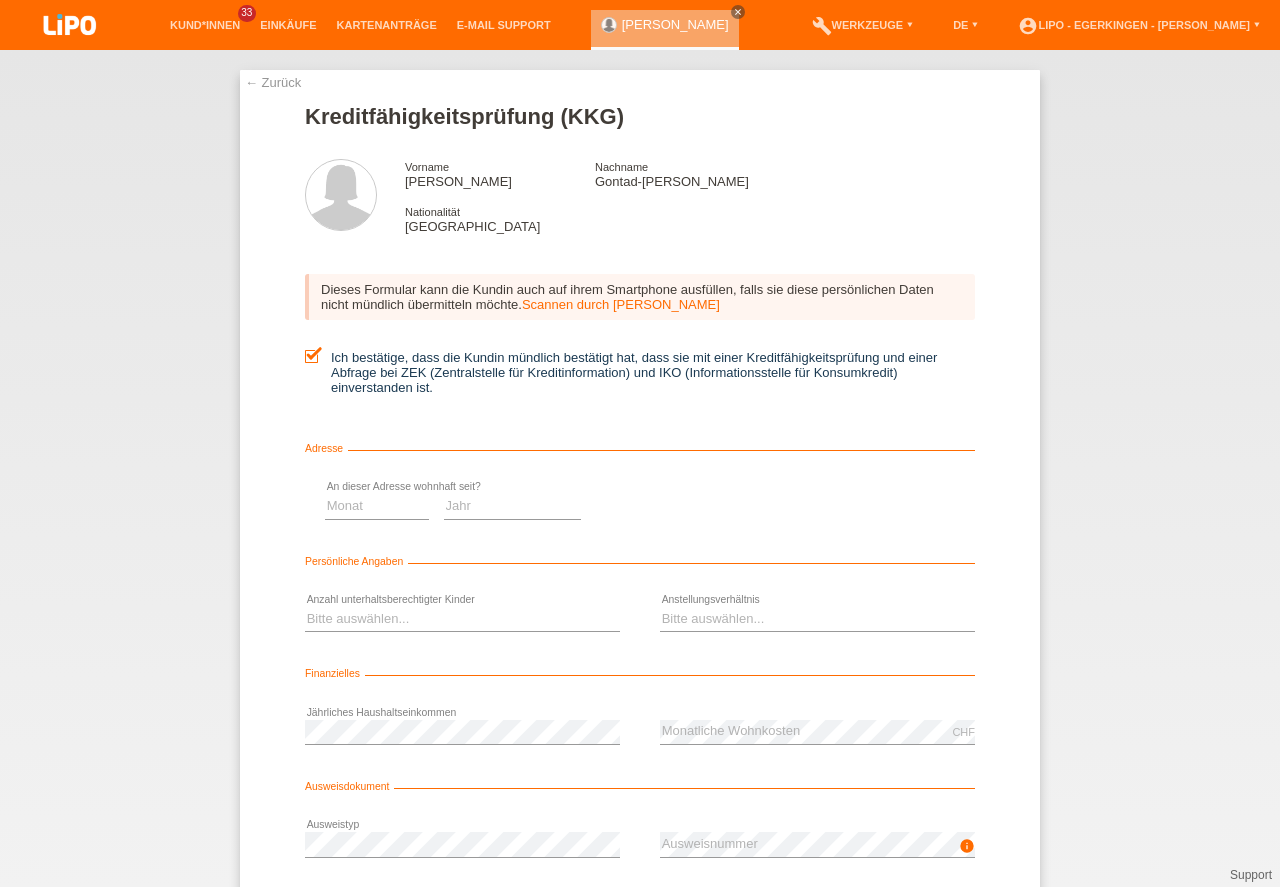 scroll, scrollTop: 0, scrollLeft: 0, axis: both 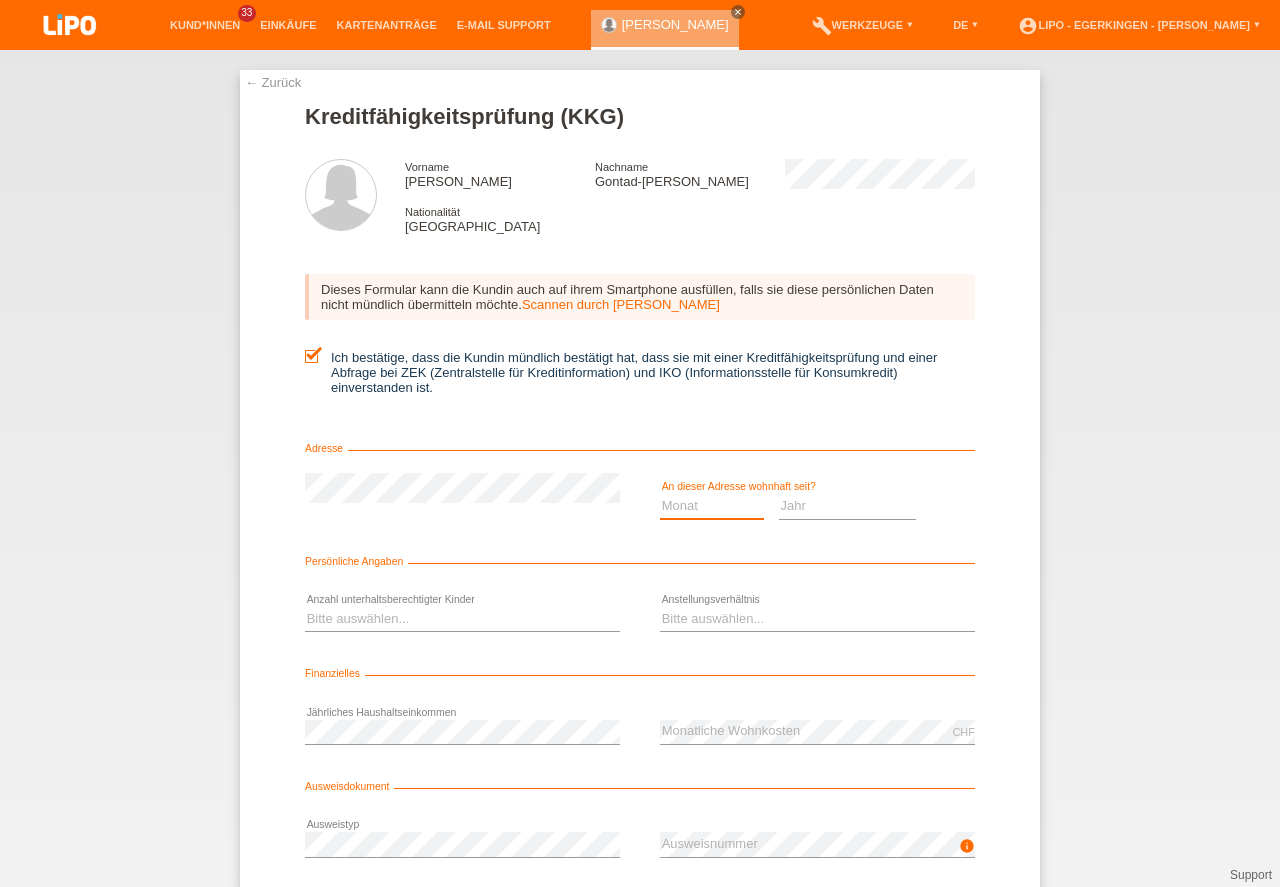 click on "Monat
01
02
03
04
05
06
07
08
09
10" at bounding box center [712, 506] 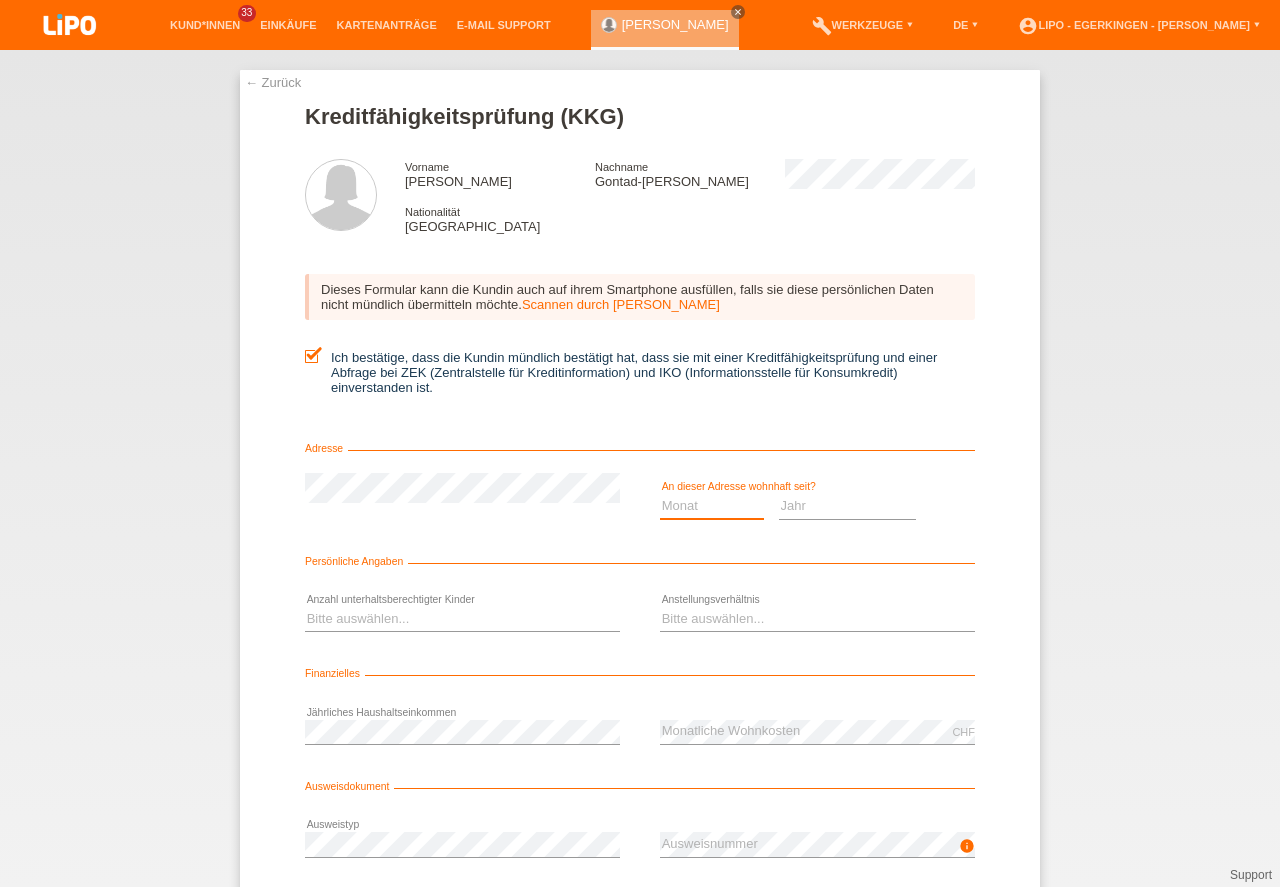 select on "04" 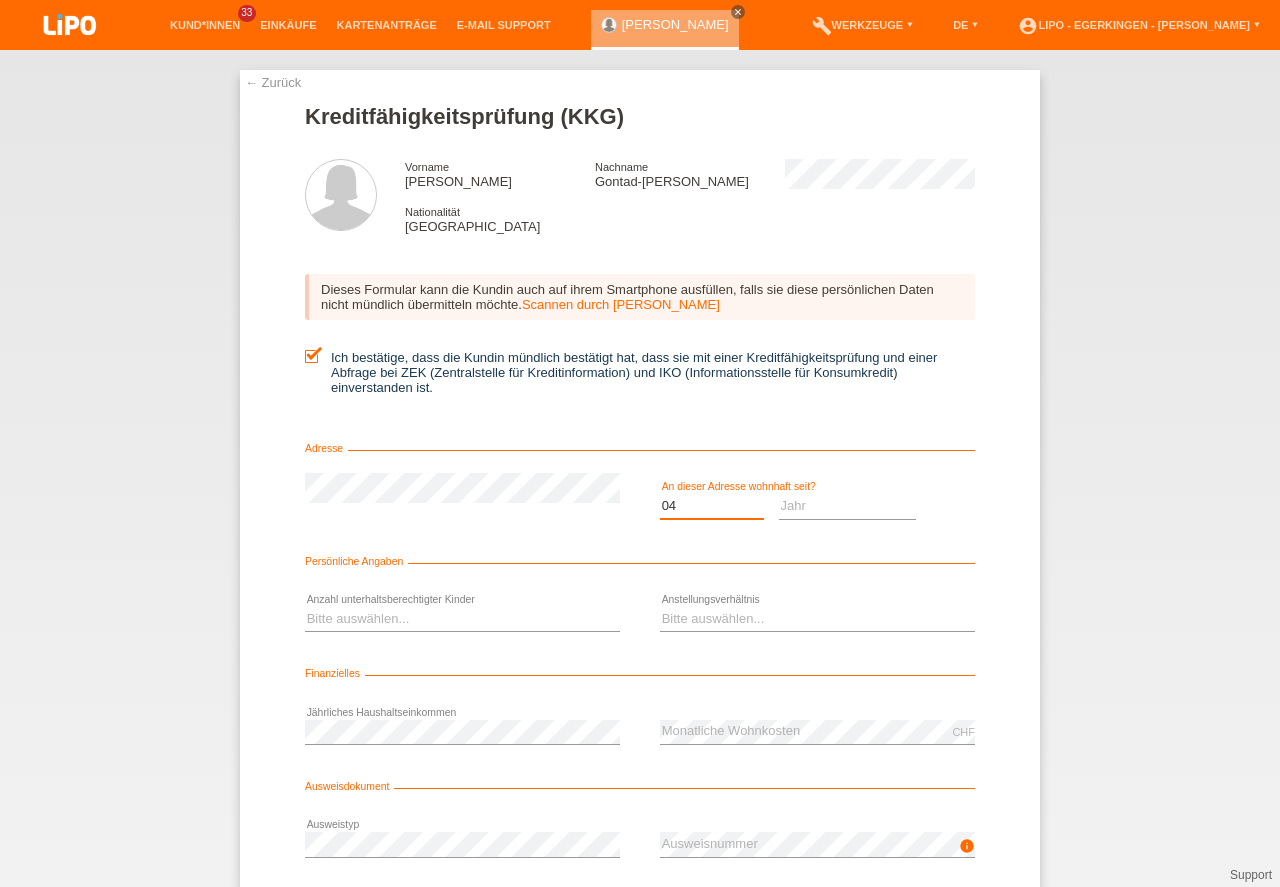 click on "04" at bounding box center (0, 0) 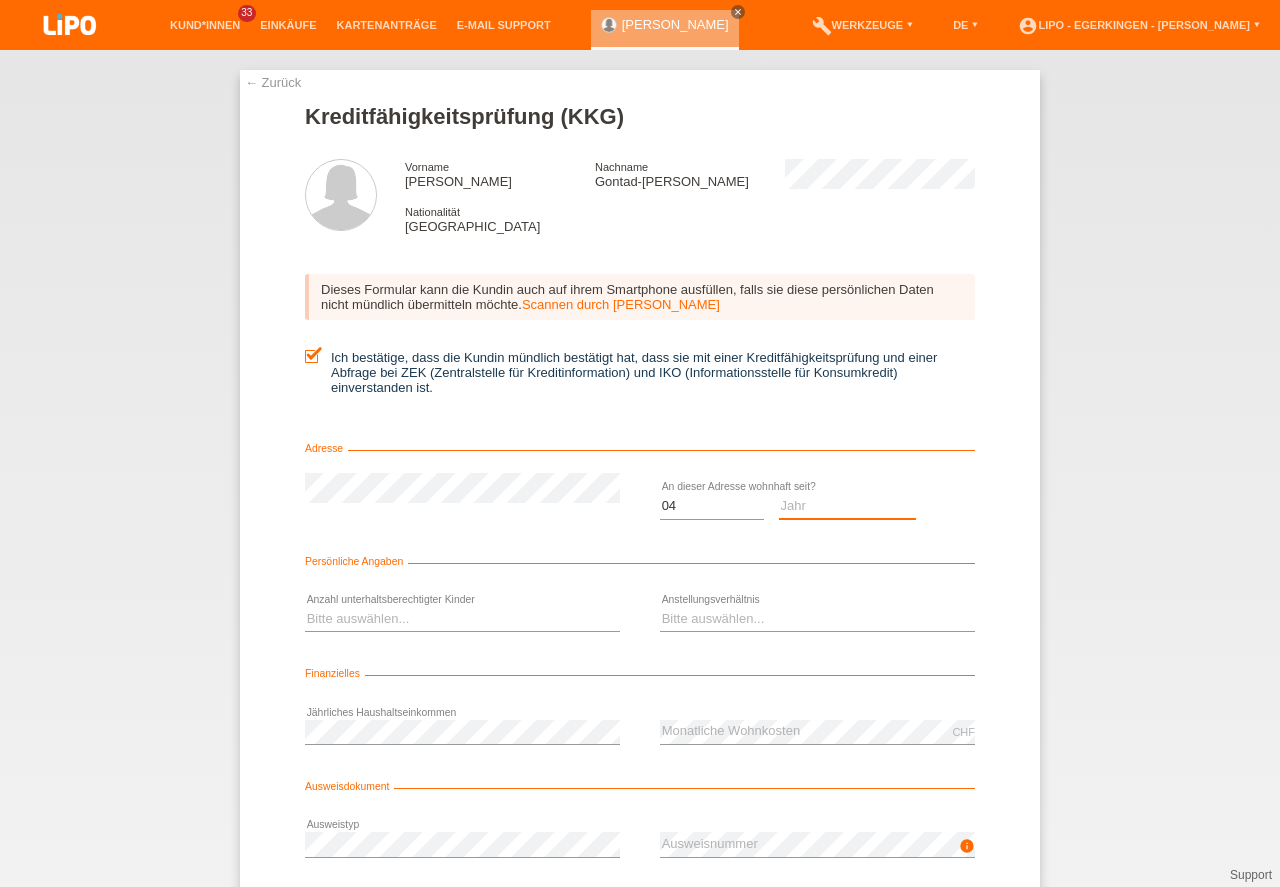 click on "Jahr
2025
2024
2023
2022
2021
2020
2019
2018
2017
2016 2015 2014 2013 2012 2011 2010 2009 2008 2007 2006 2005 2004 2003" at bounding box center (848, 506) 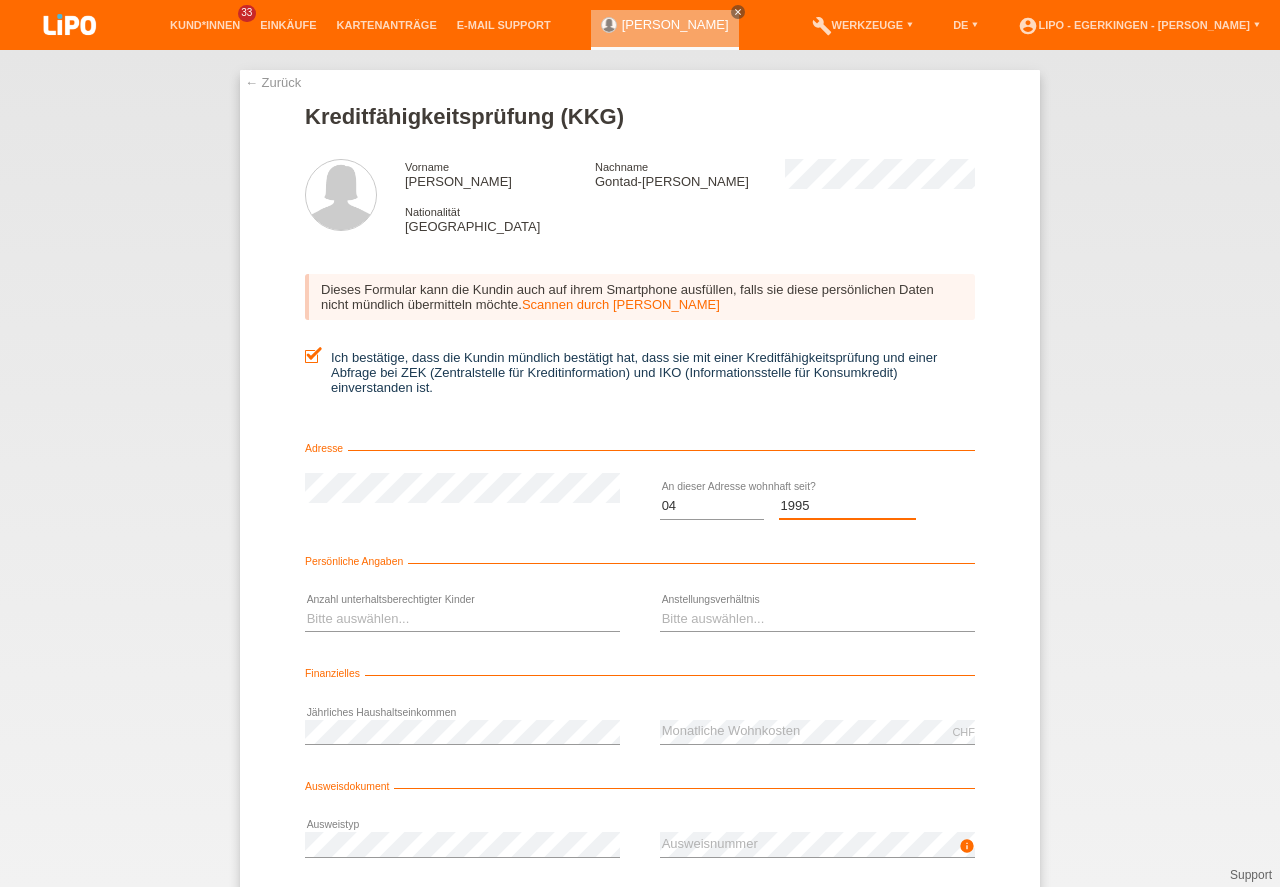click on "1995" at bounding box center [0, 0] 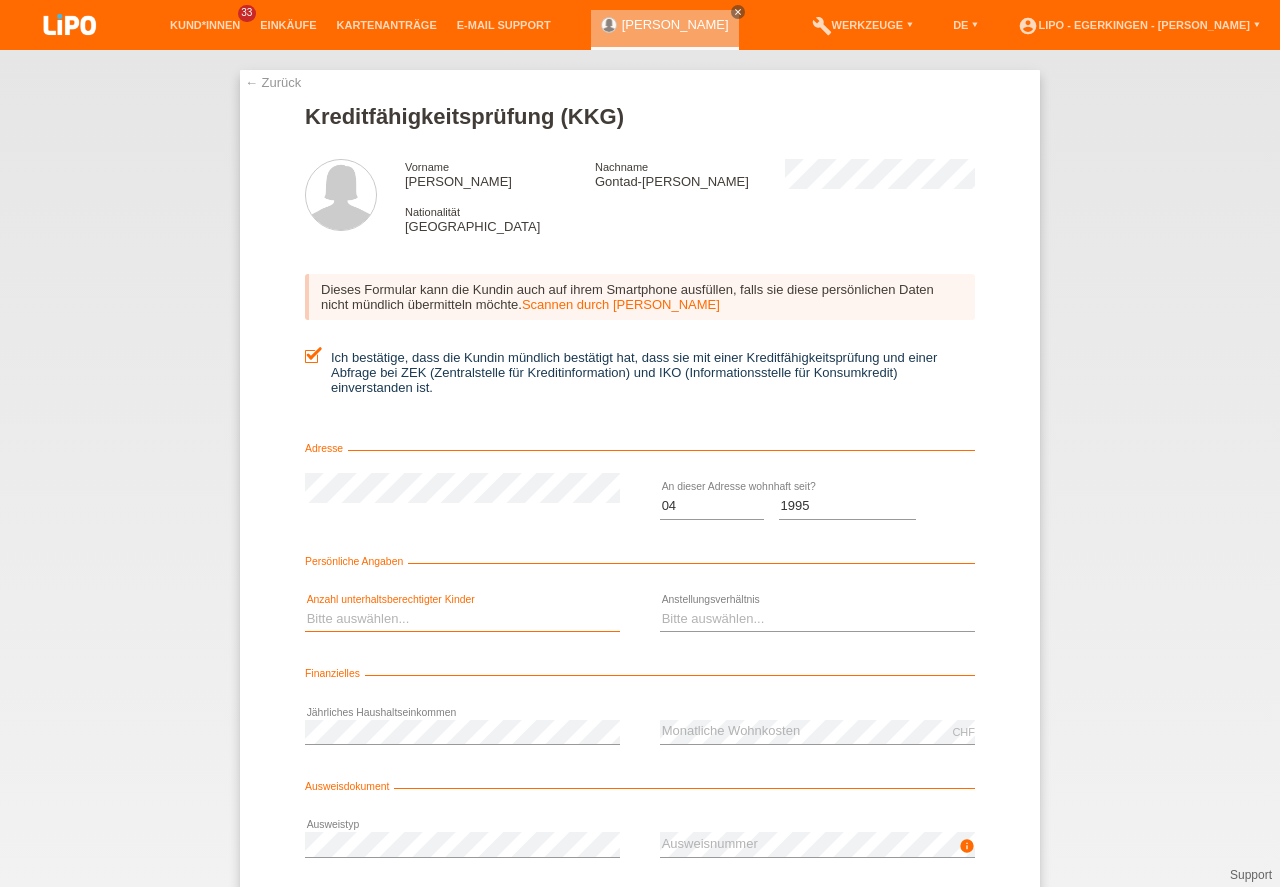 click on "Bitte auswählen...
0
1
2
3
4
5
6
7
8
9" at bounding box center [462, 619] 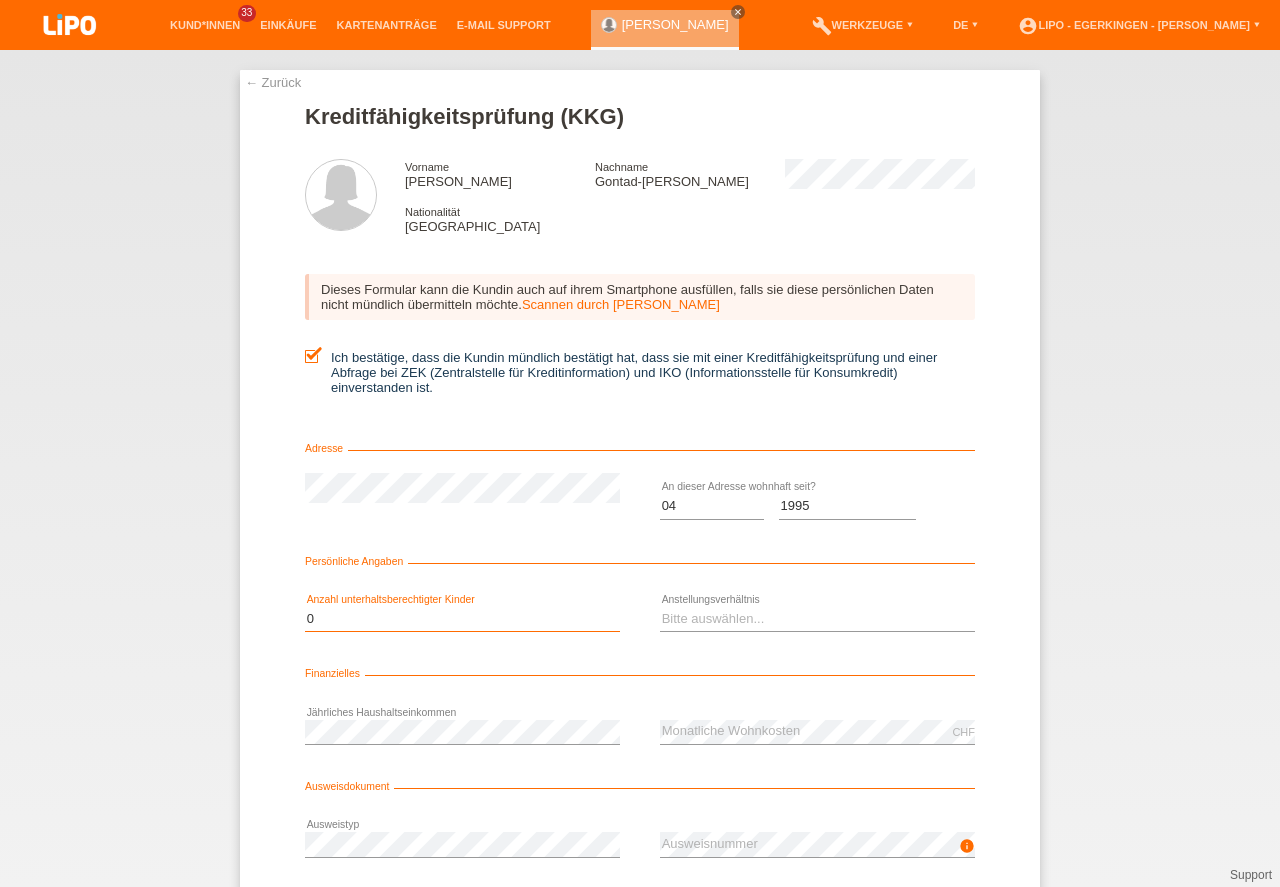 click on "0" at bounding box center (0, 0) 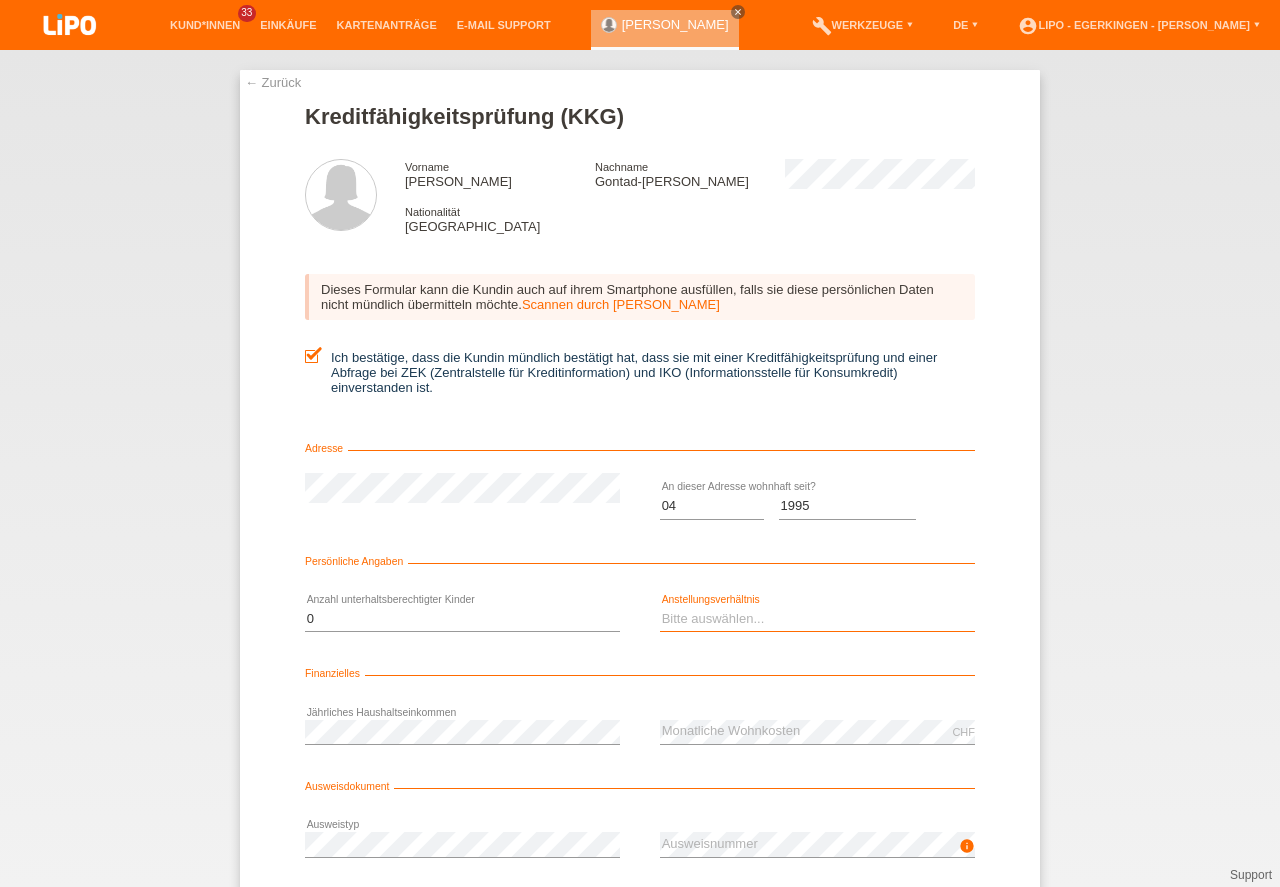 drag, startPoint x: 705, startPoint y: 631, endPoint x: 715, endPoint y: 621, distance: 14.142136 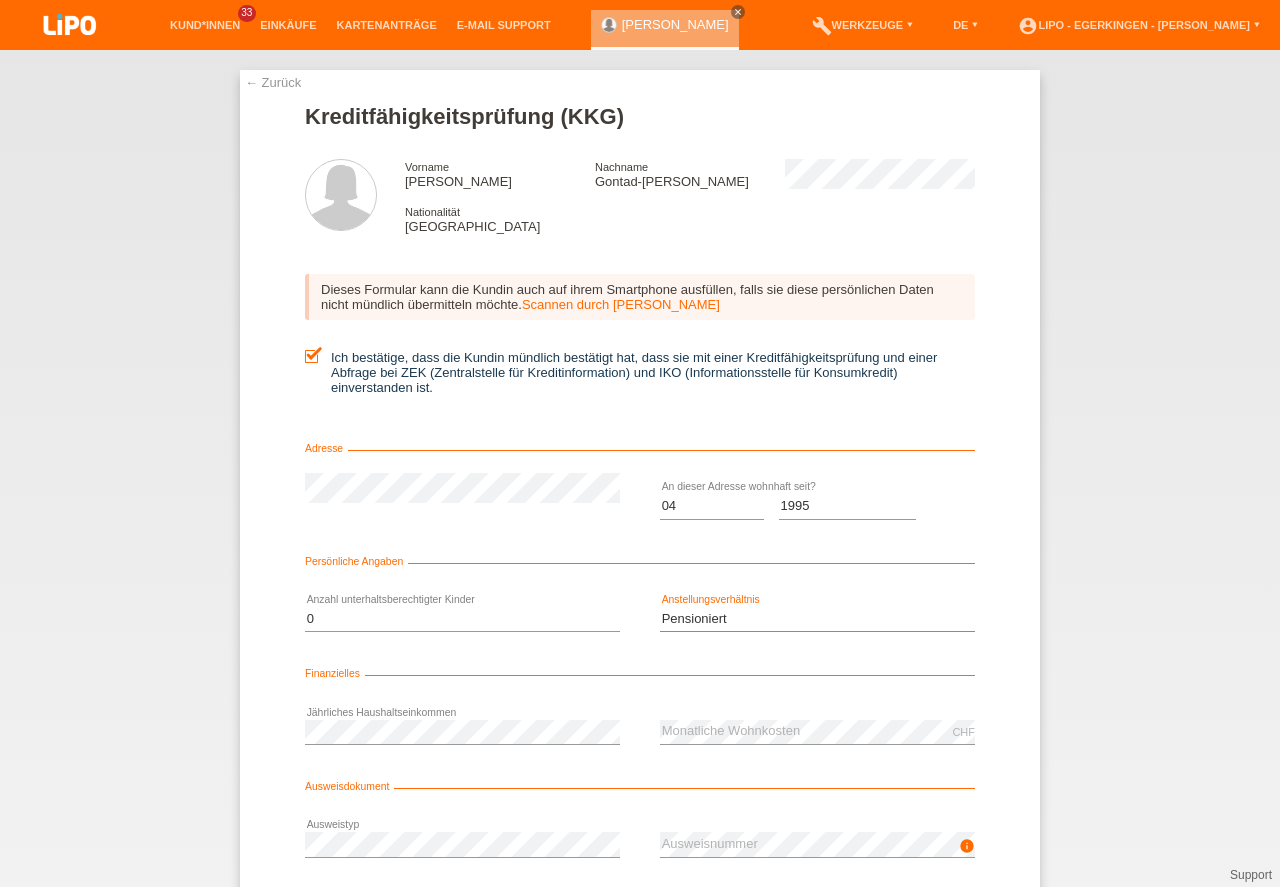 click on "Pensioniert" at bounding box center (0, 0) 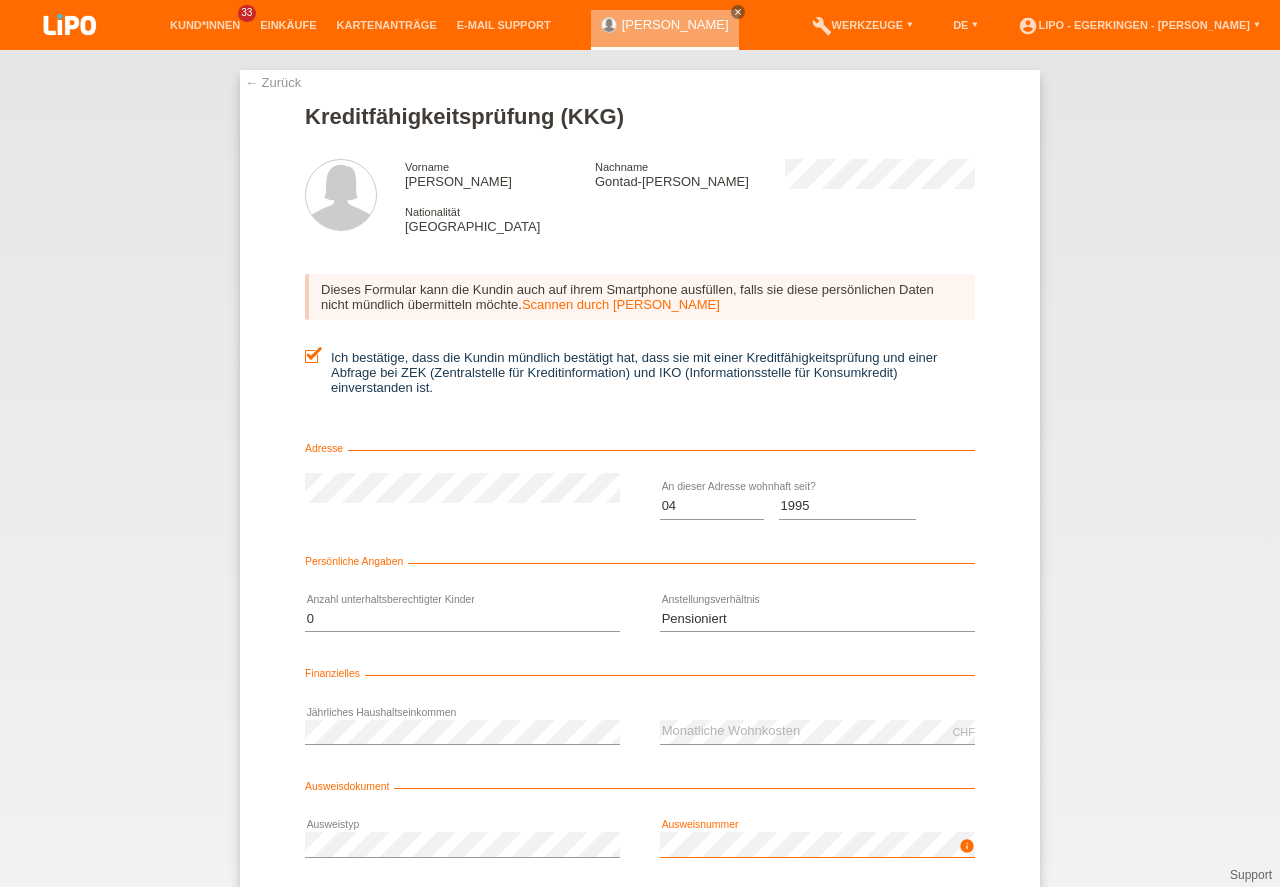 scroll, scrollTop: 132, scrollLeft: 0, axis: vertical 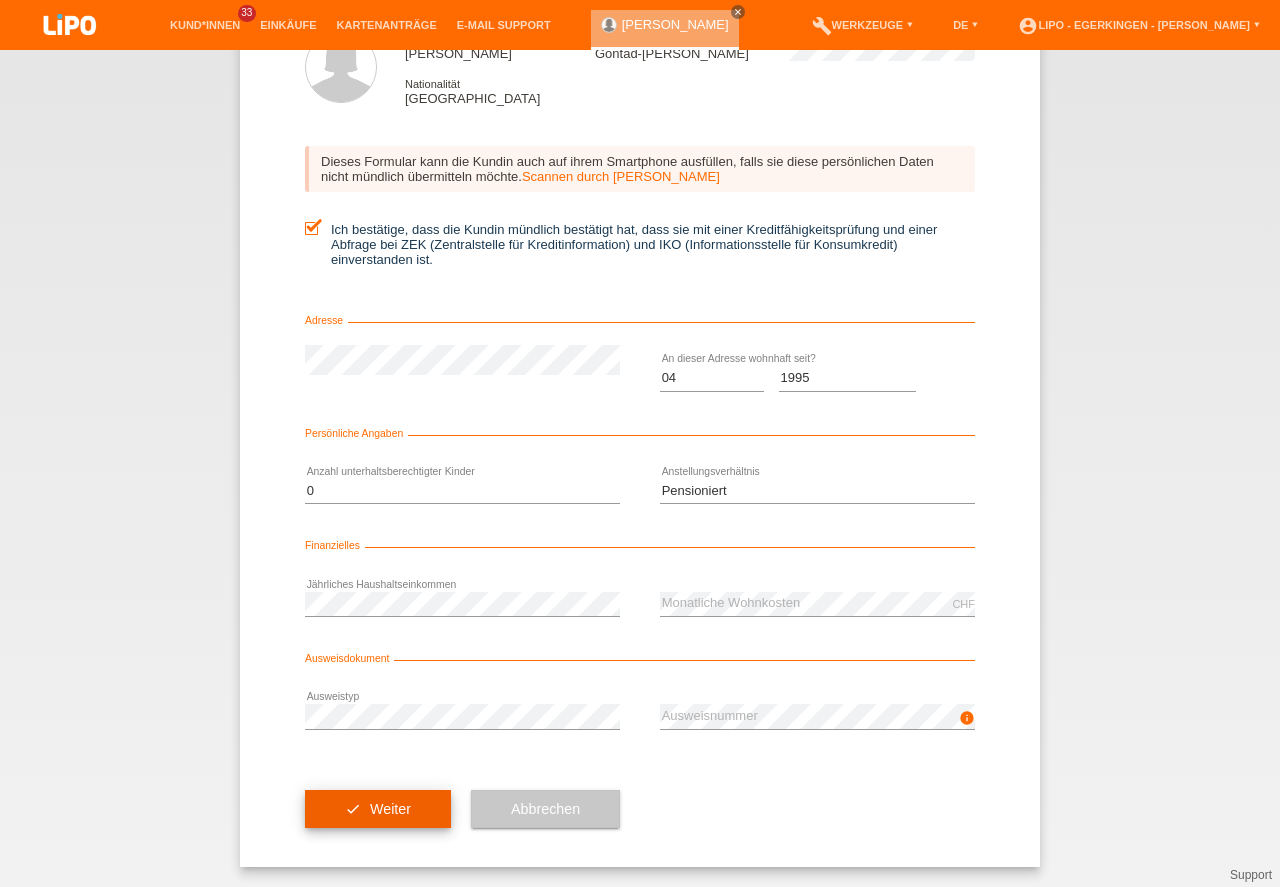 click on "check   Weiter" at bounding box center [378, 809] 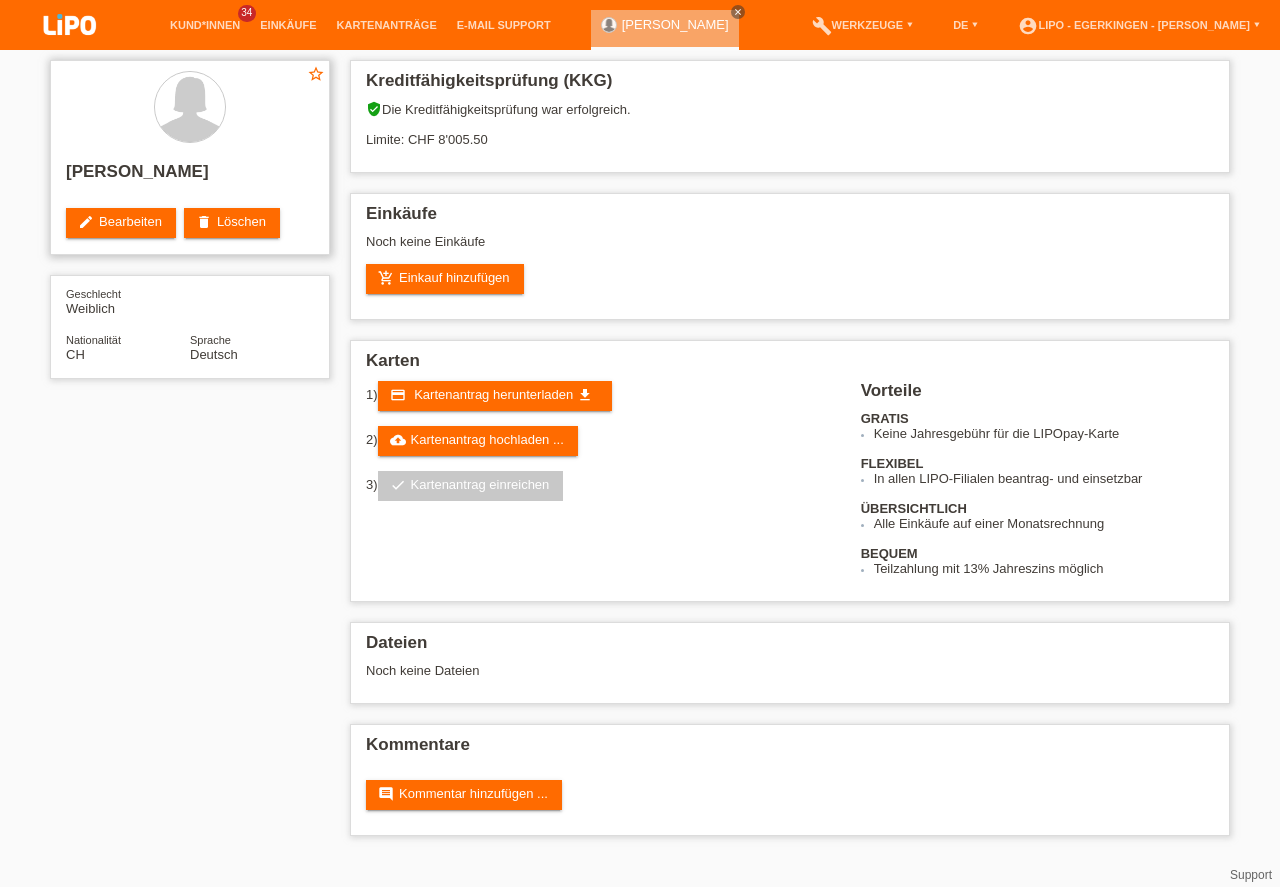 scroll, scrollTop: 0, scrollLeft: 0, axis: both 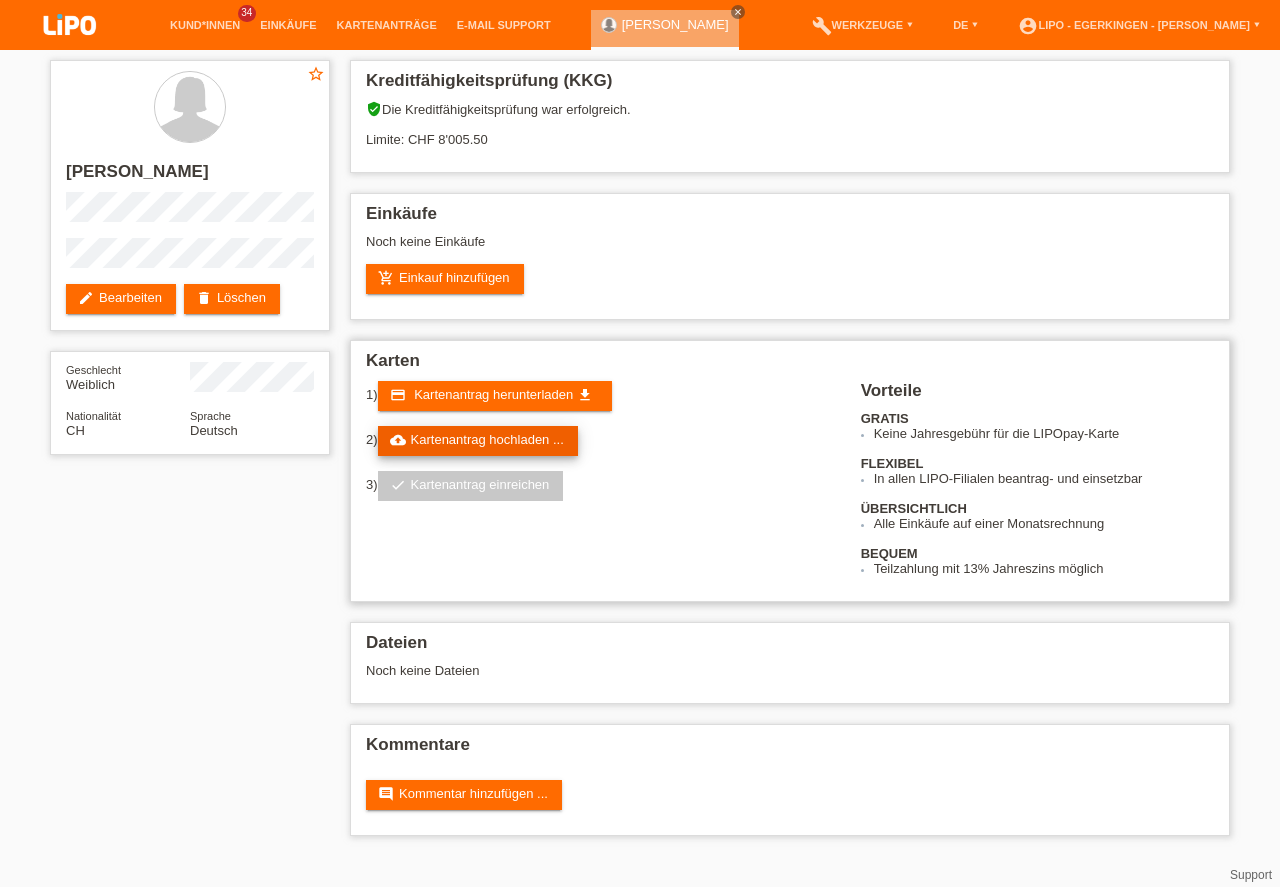 click on "cloud_upload  Kartenantrag hochladen ..." at bounding box center (478, 441) 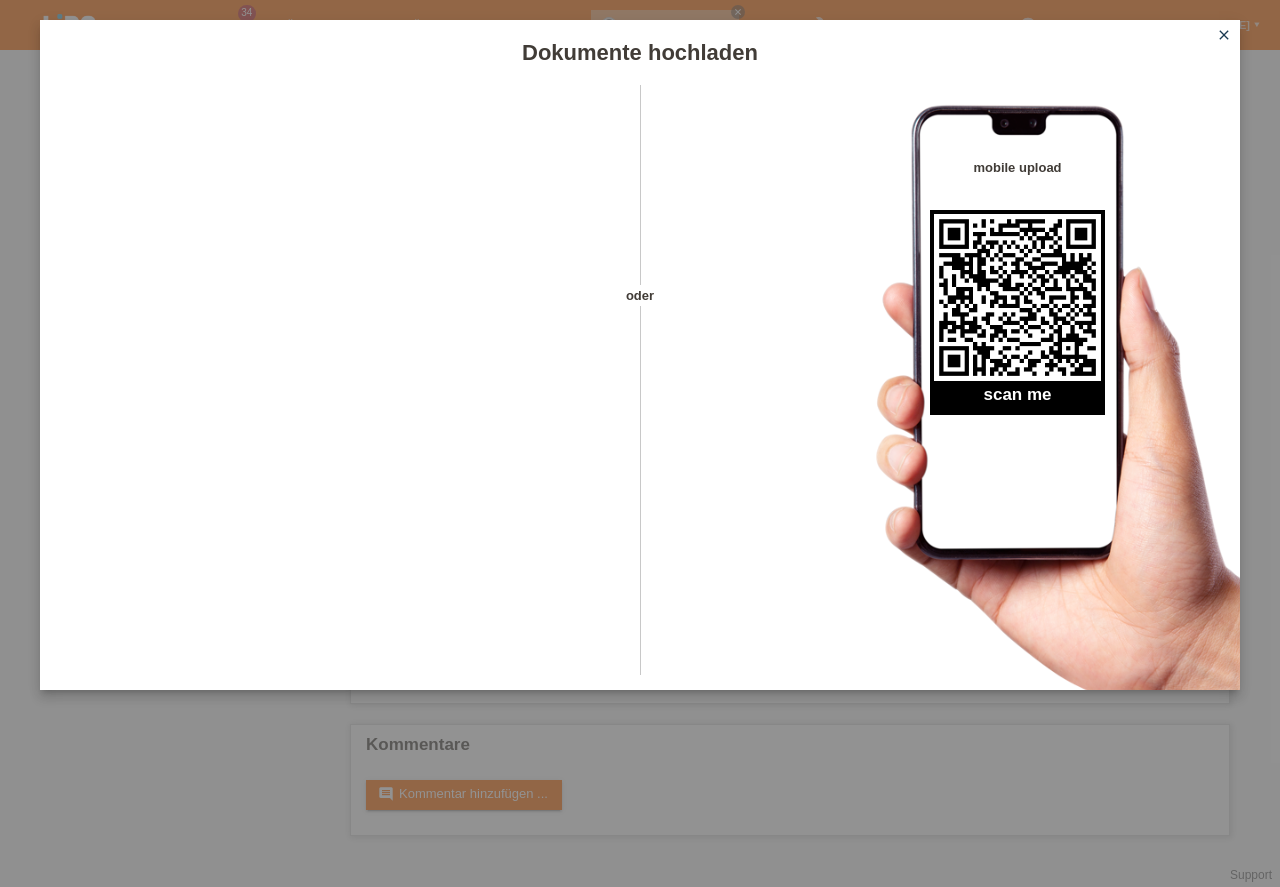 click on "close" at bounding box center (1224, 35) 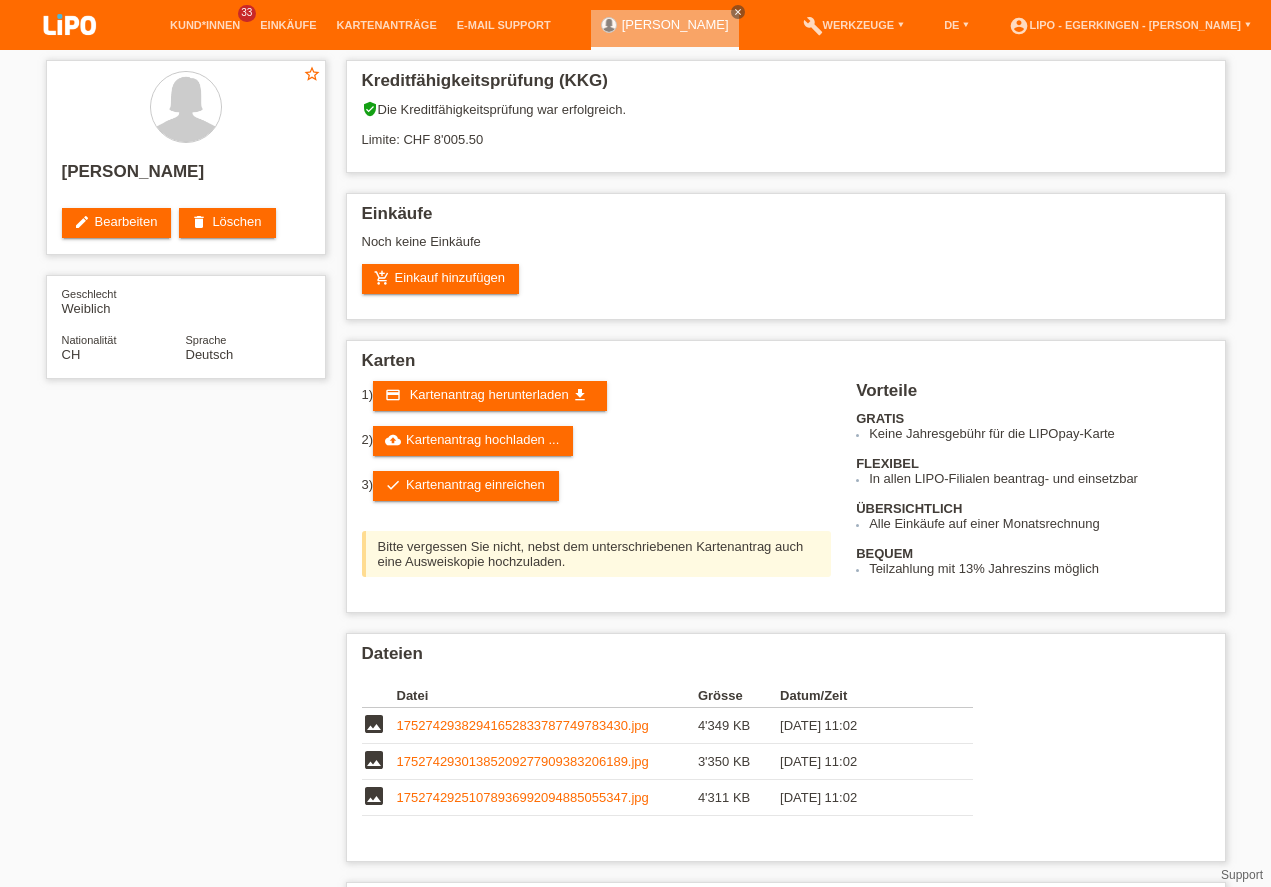 scroll, scrollTop: 0, scrollLeft: 0, axis: both 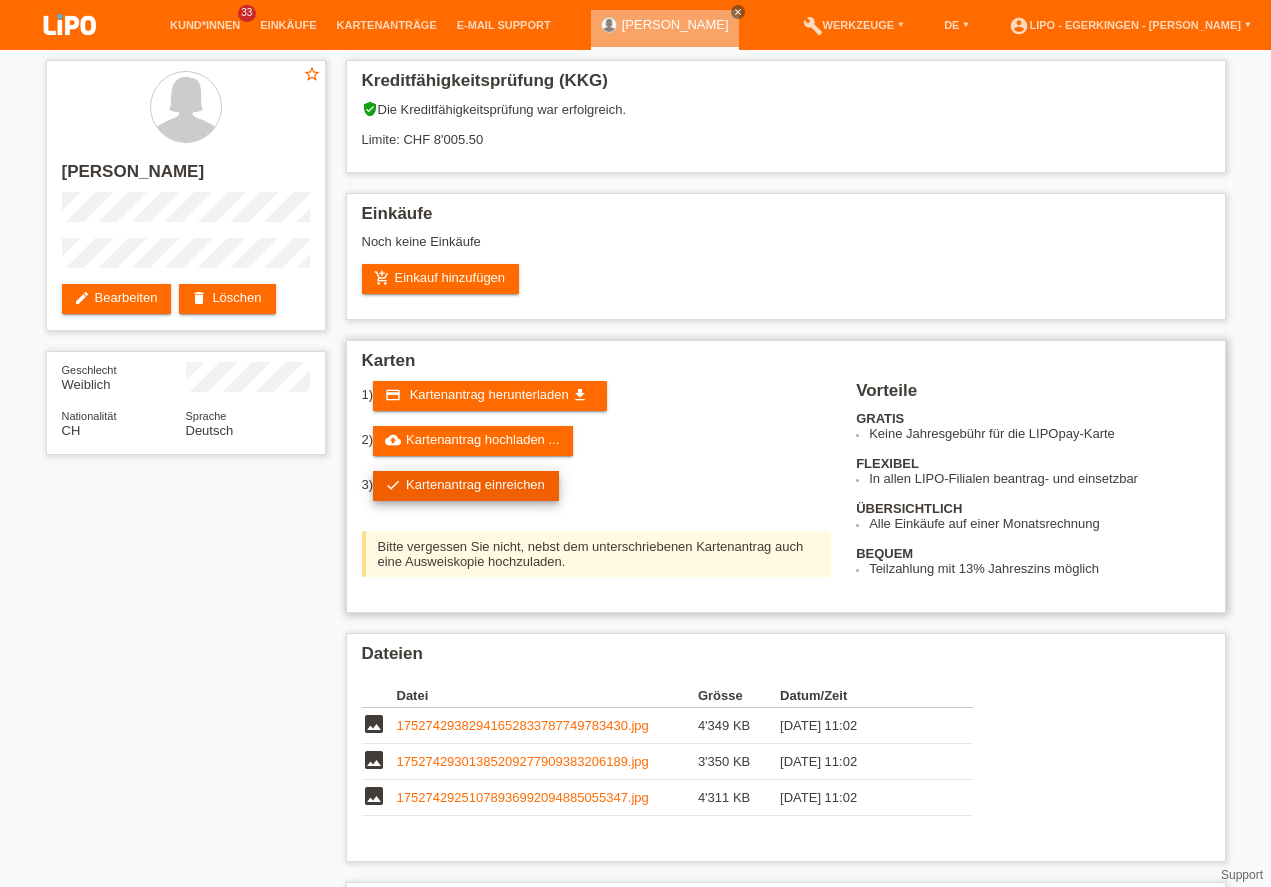click on "check  Kartenantrag einreichen" at bounding box center (466, 486) 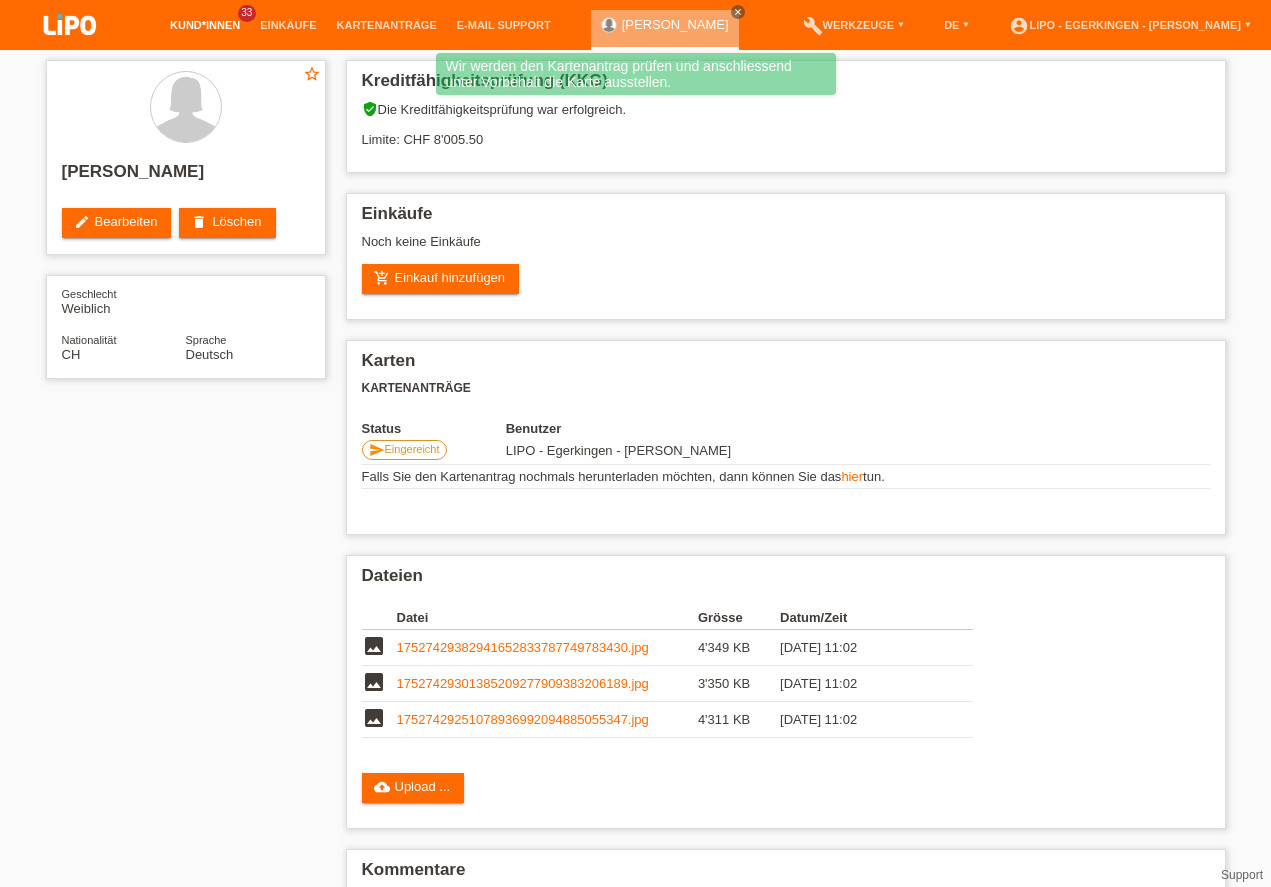 click on "Kund*innen" at bounding box center [205, 25] 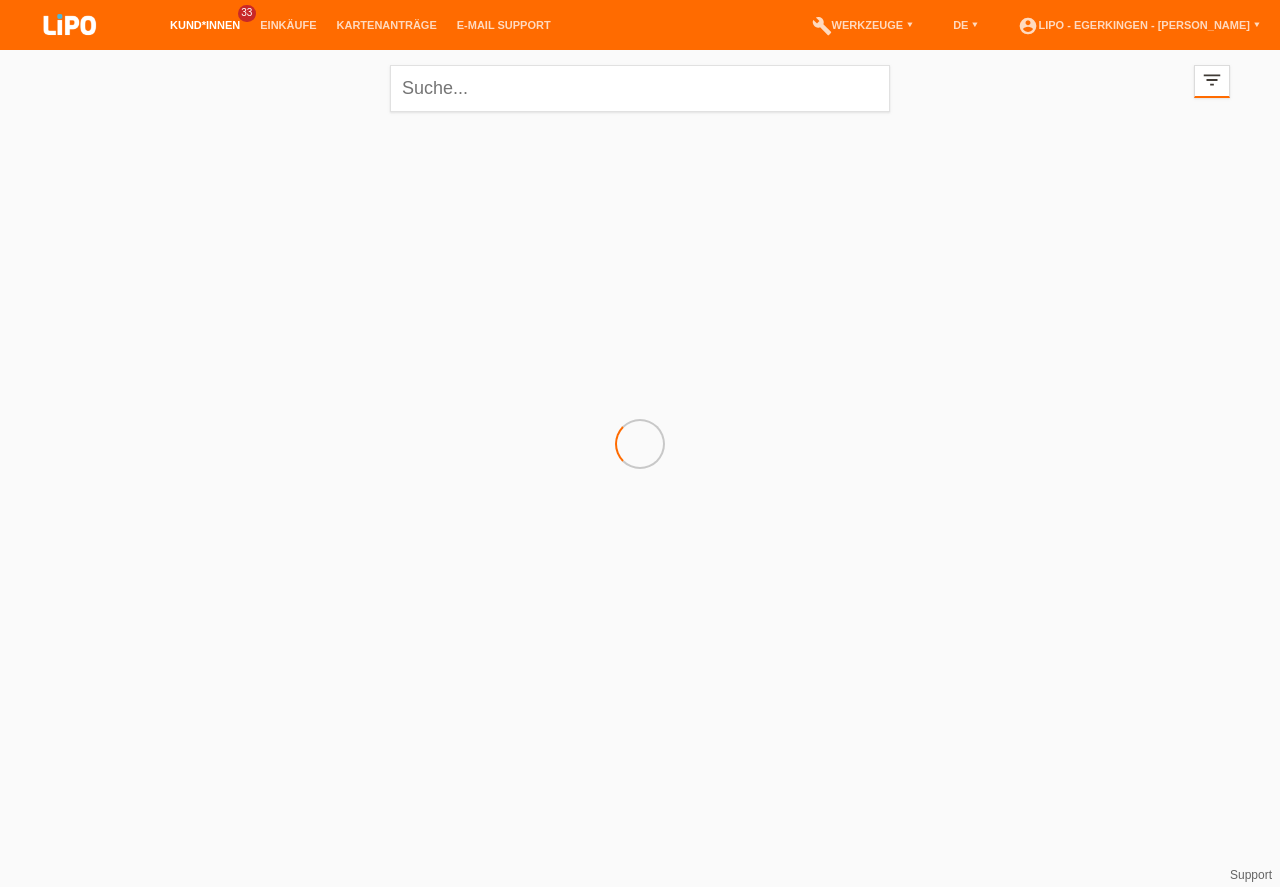 scroll, scrollTop: 0, scrollLeft: 0, axis: both 